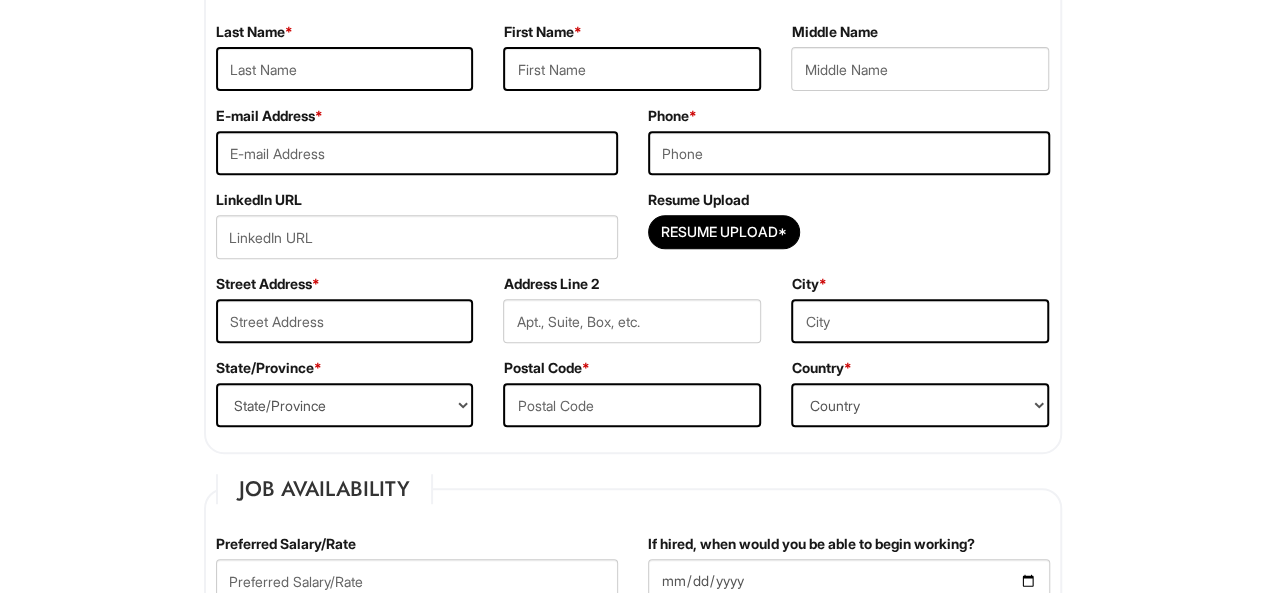 scroll, scrollTop: 377, scrollLeft: 0, axis: vertical 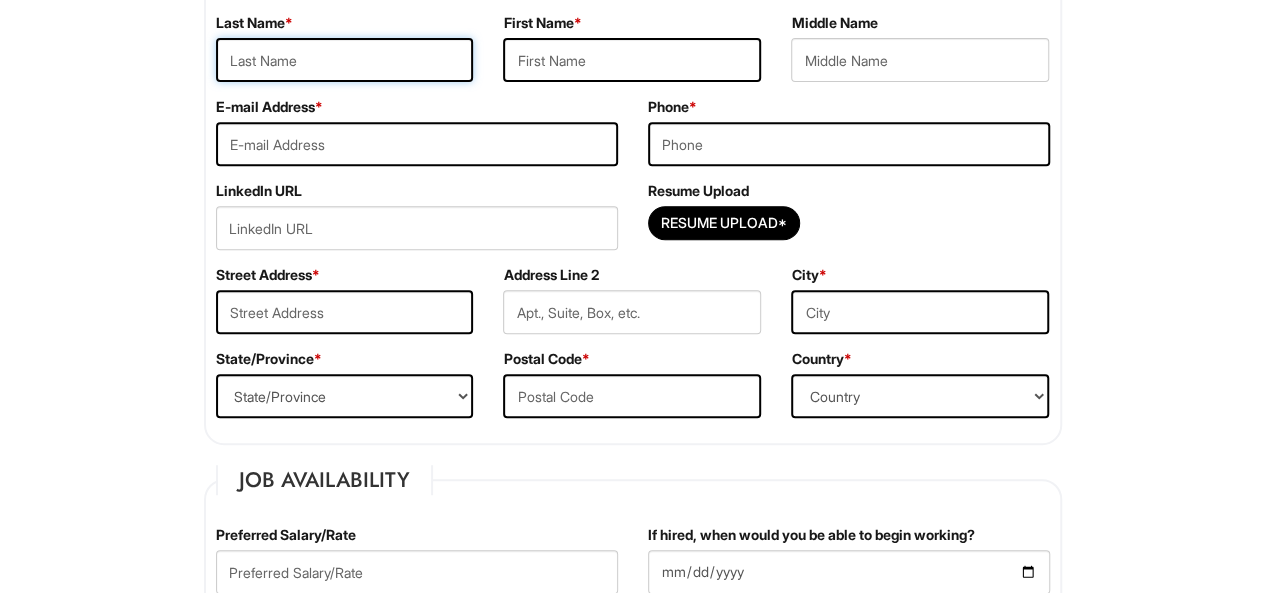 click at bounding box center (345, 60) 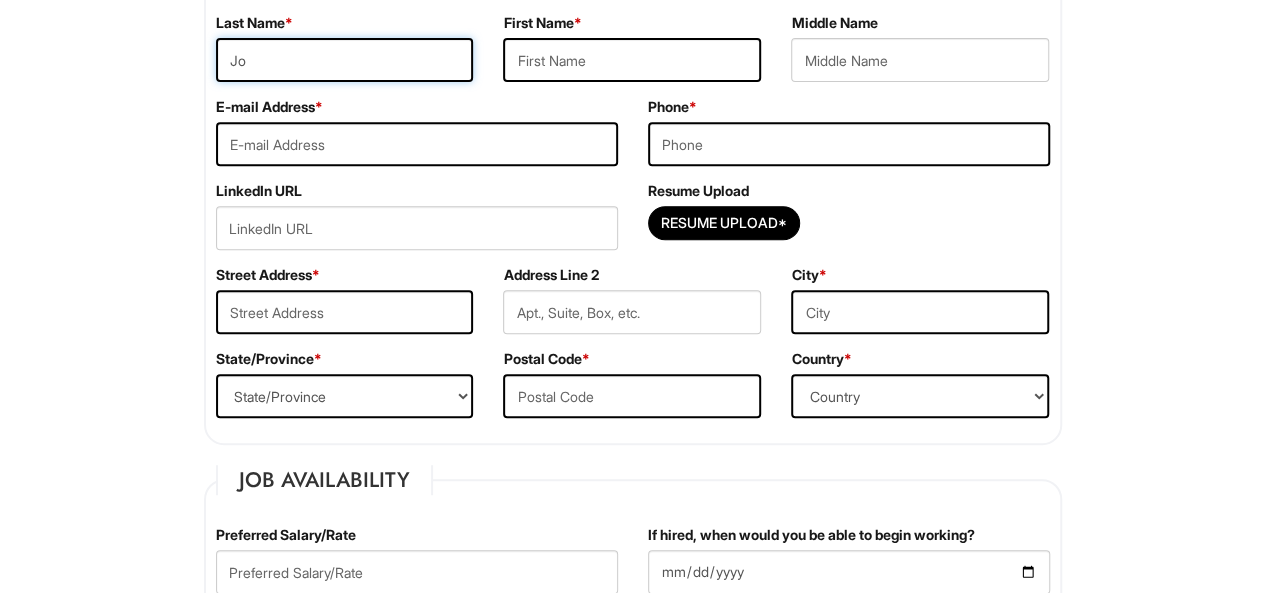 type on "J" 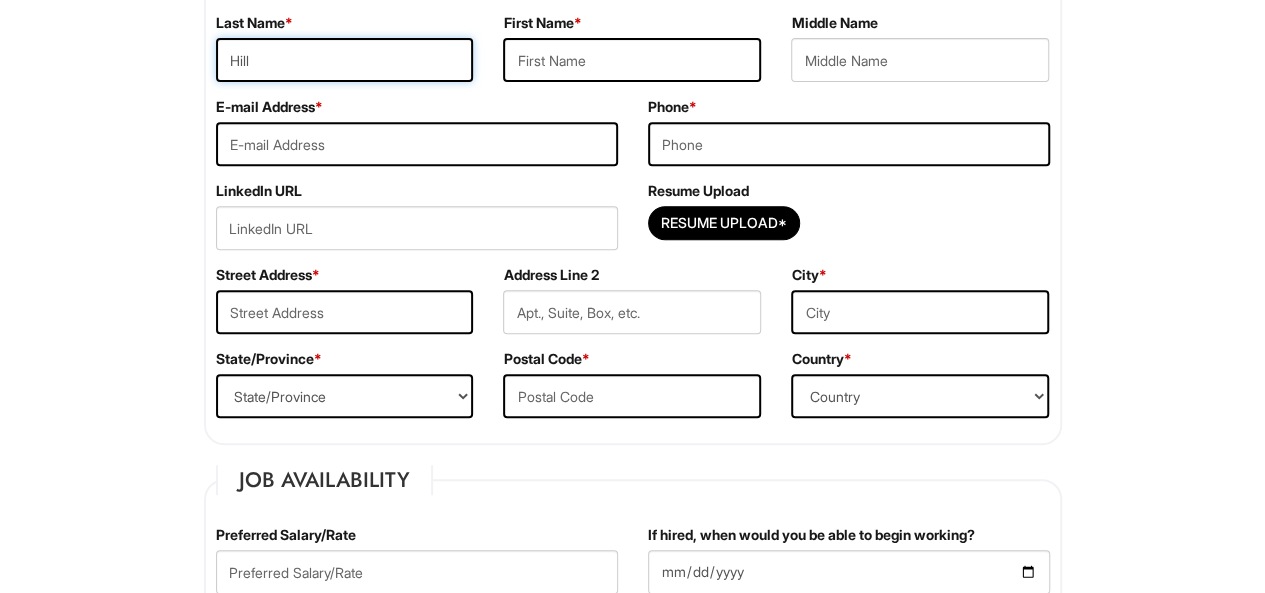 type on "Hill" 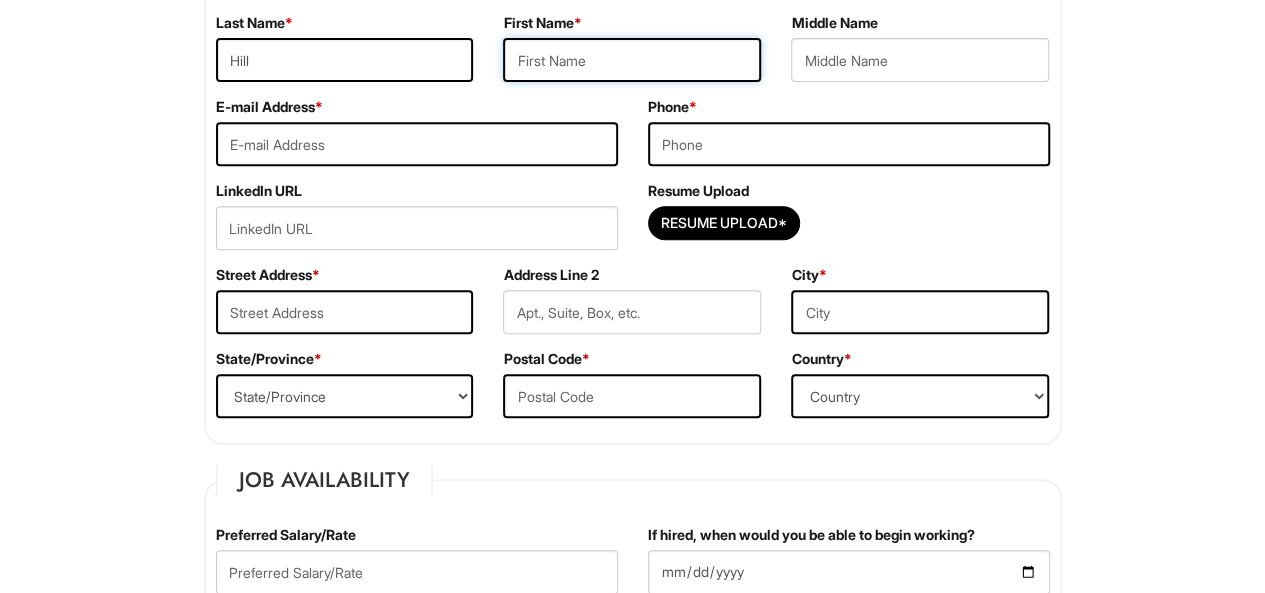 click at bounding box center (632, 60) 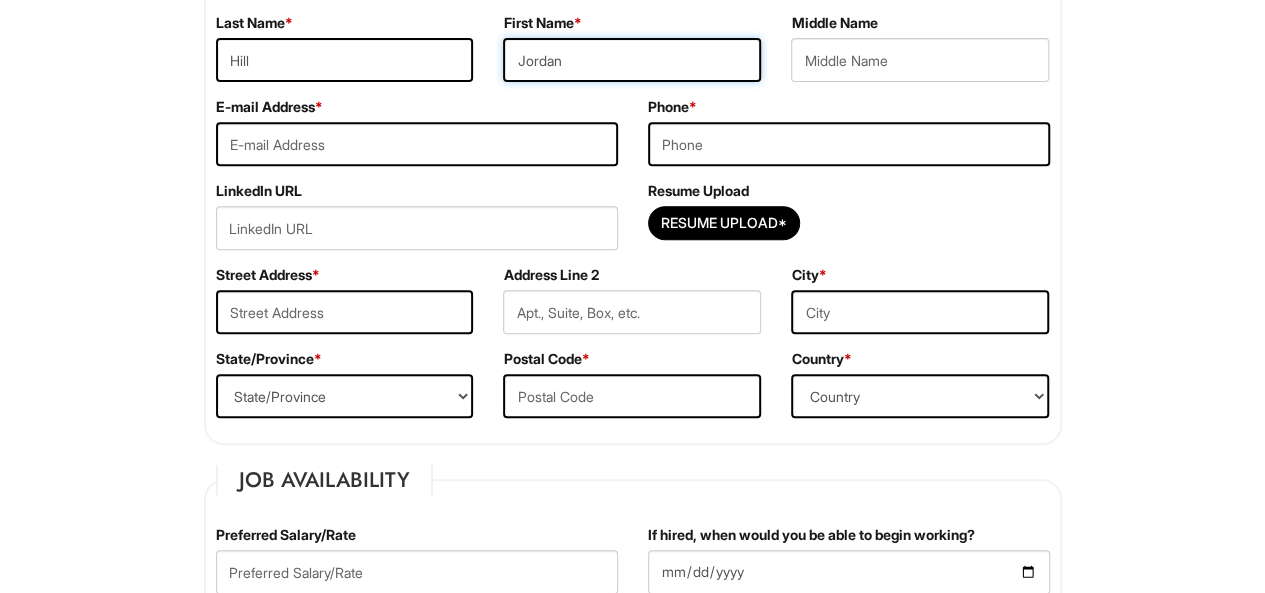 type on "Jordan" 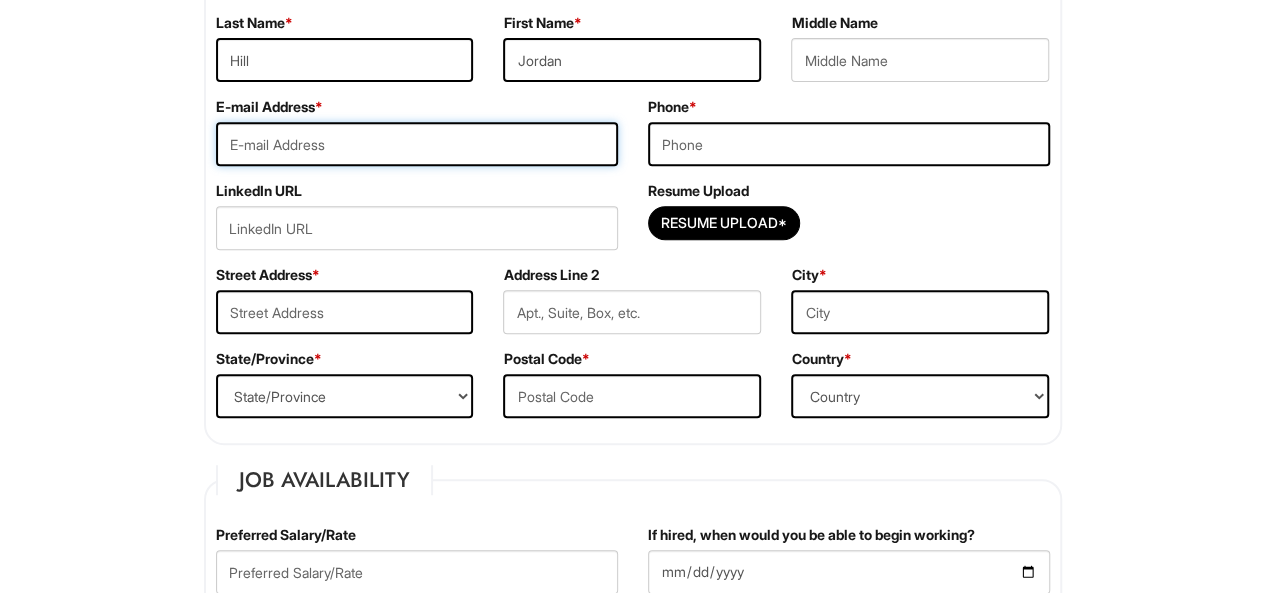 click at bounding box center (417, 144) 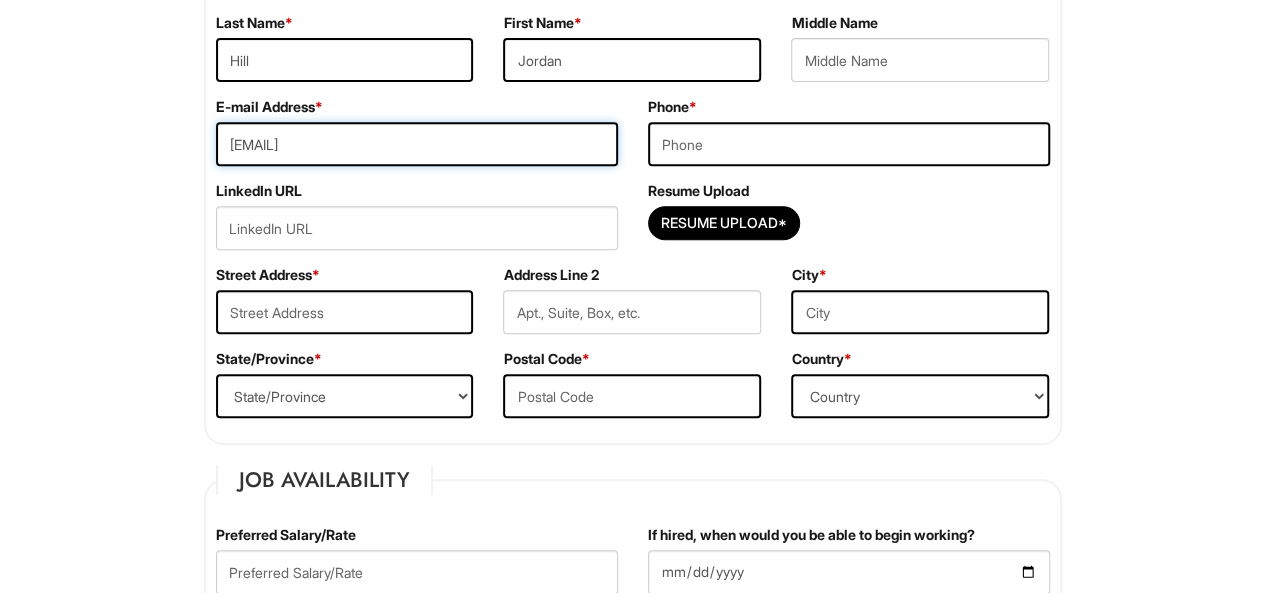 type on "[EMAIL]" 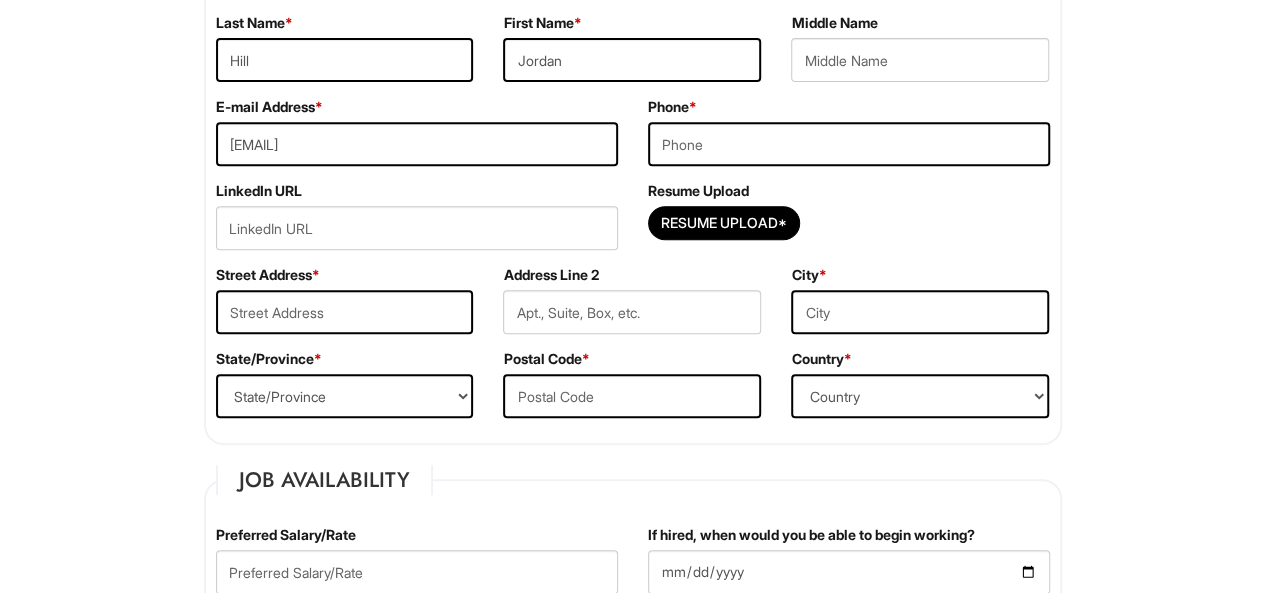 click on "Phone  *" at bounding box center [849, 139] 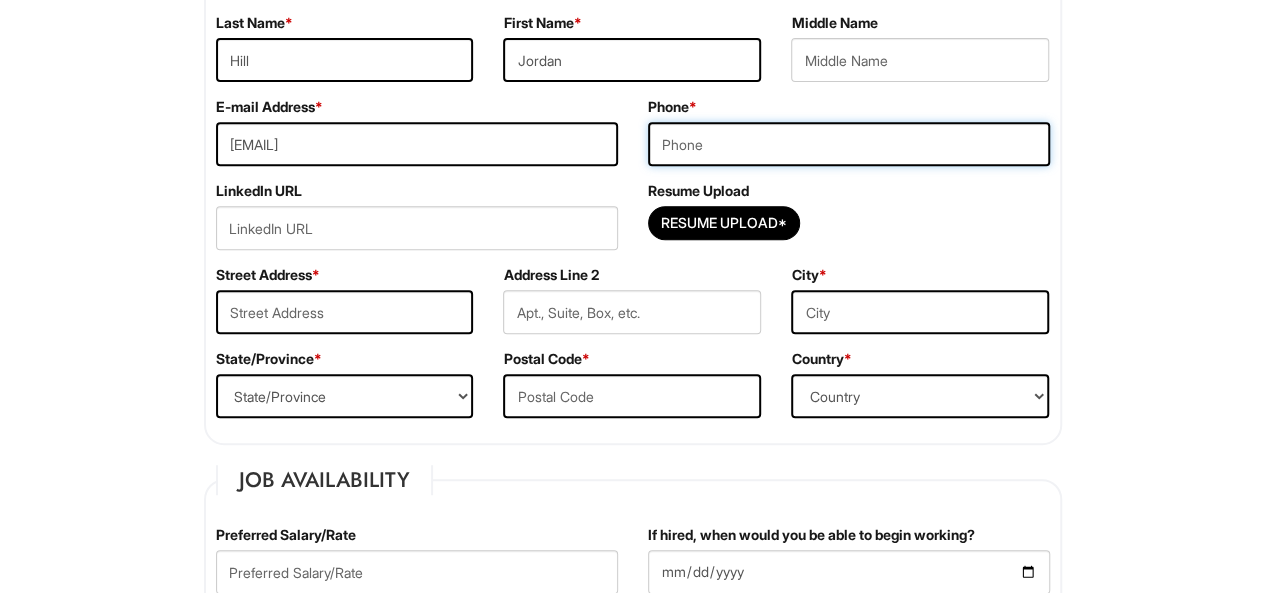 click at bounding box center [849, 144] 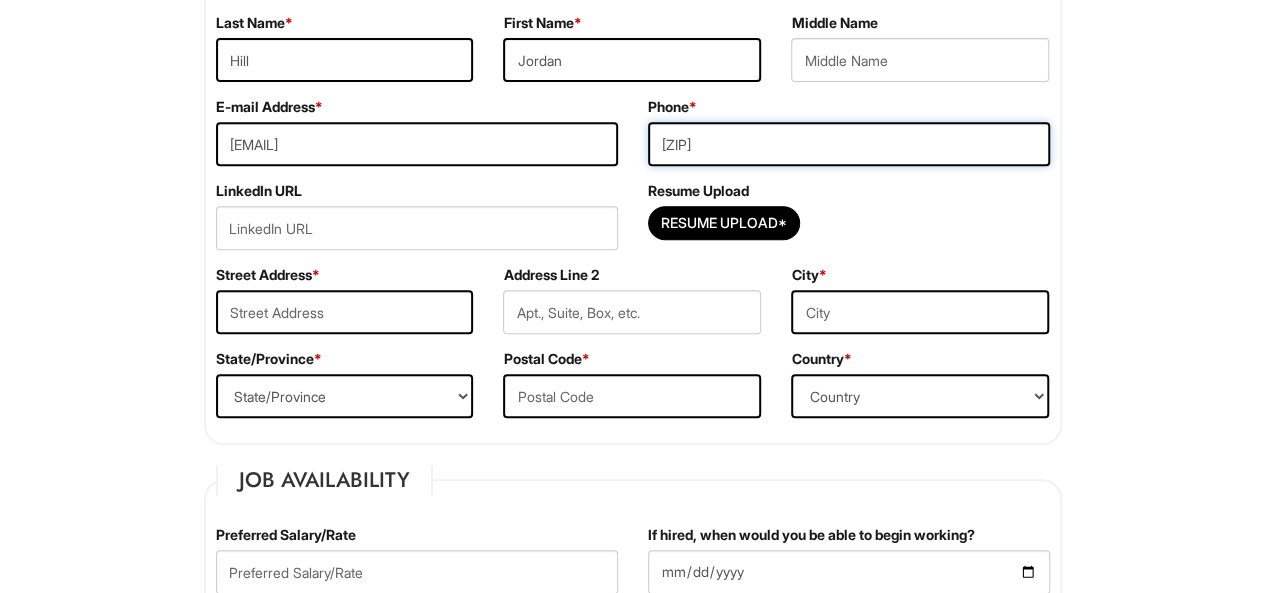 type on "[ZIP]" 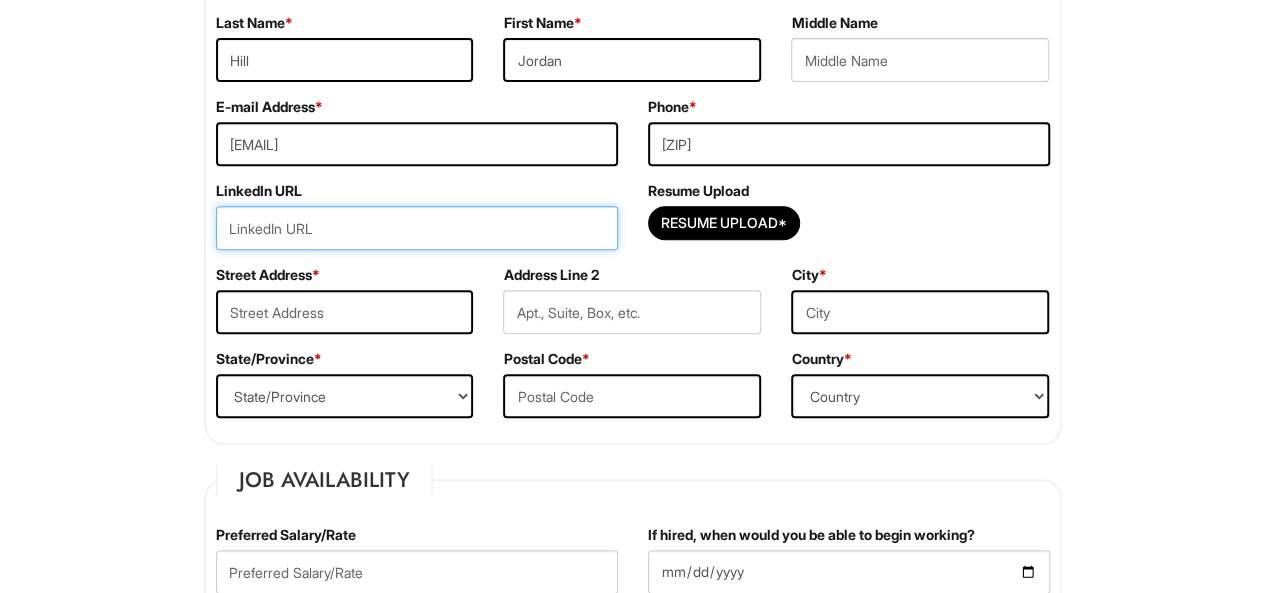 click at bounding box center (417, 228) 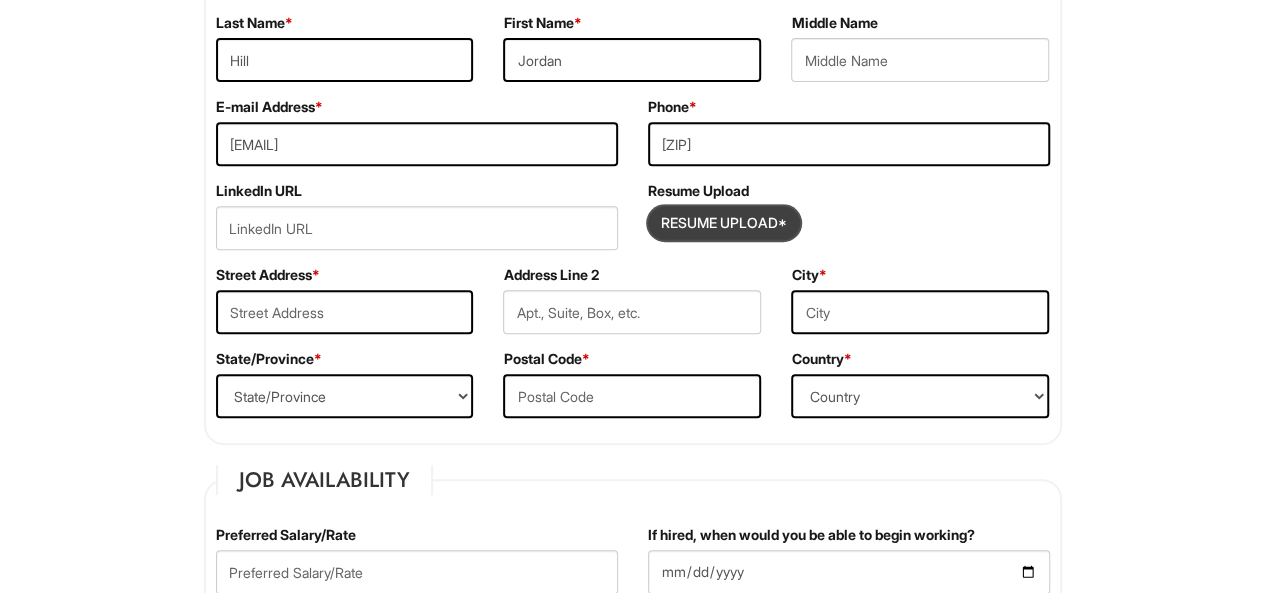 click at bounding box center [724, 223] 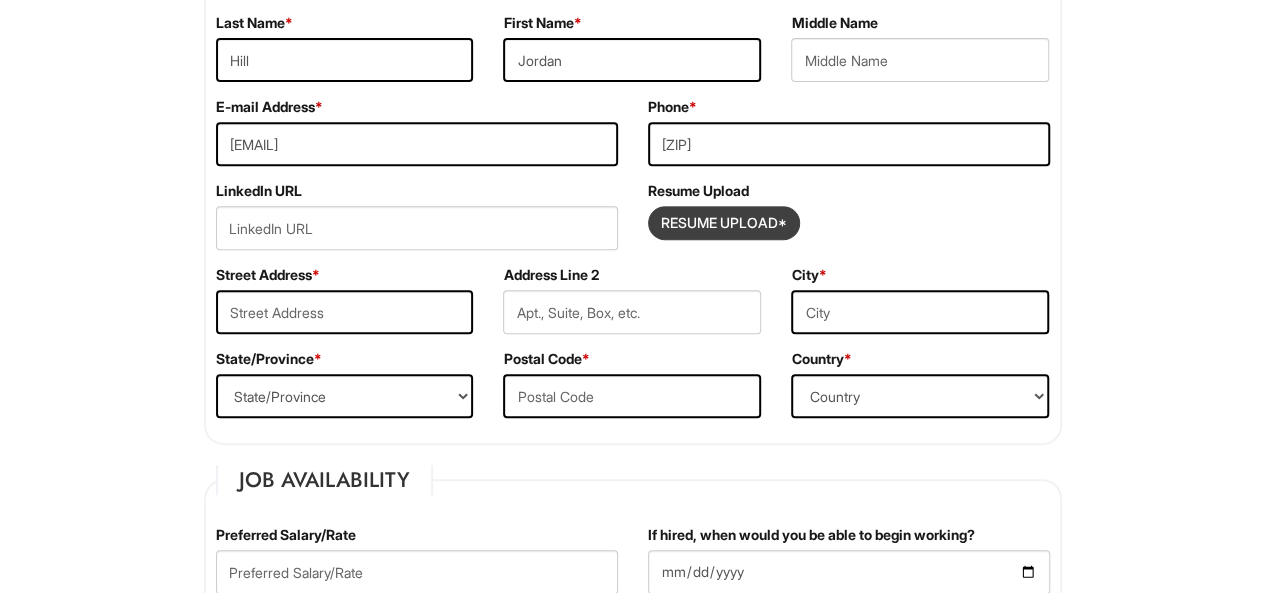 type on "[NAME] Resume [DATE].docx" 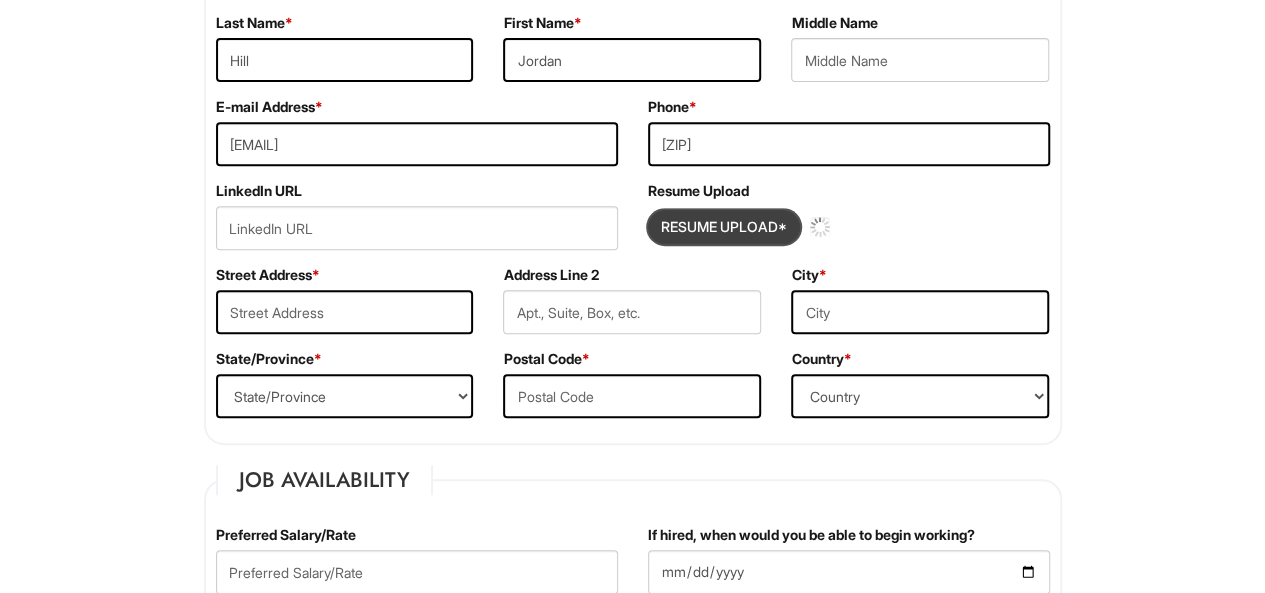 type 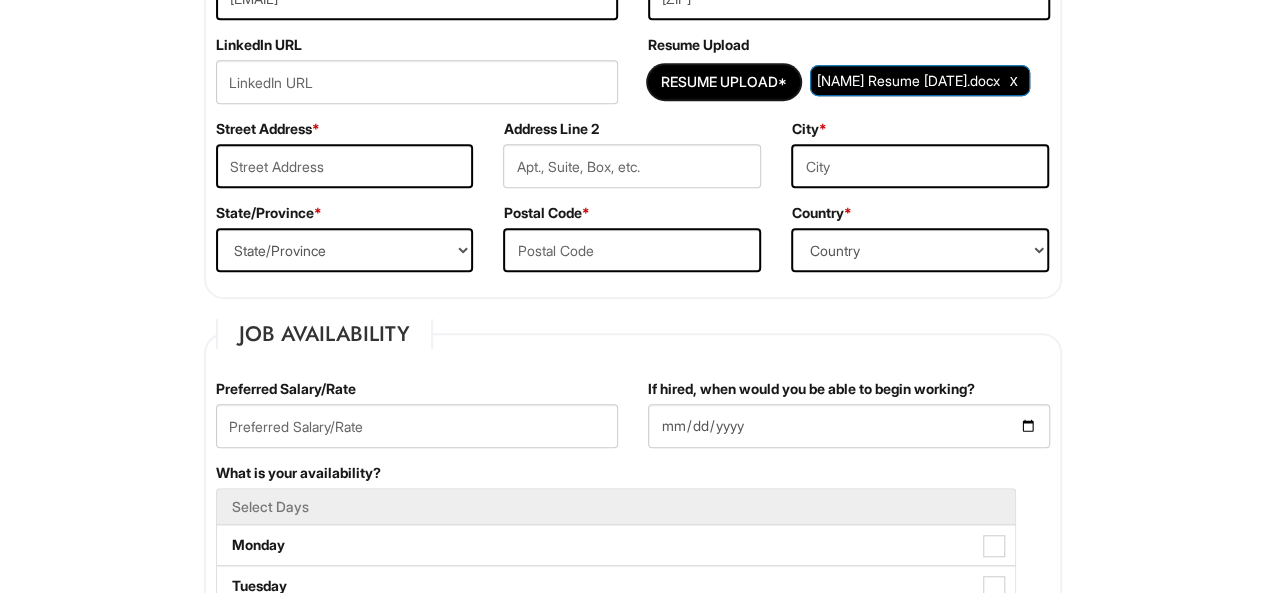 scroll, scrollTop: 526, scrollLeft: 0, axis: vertical 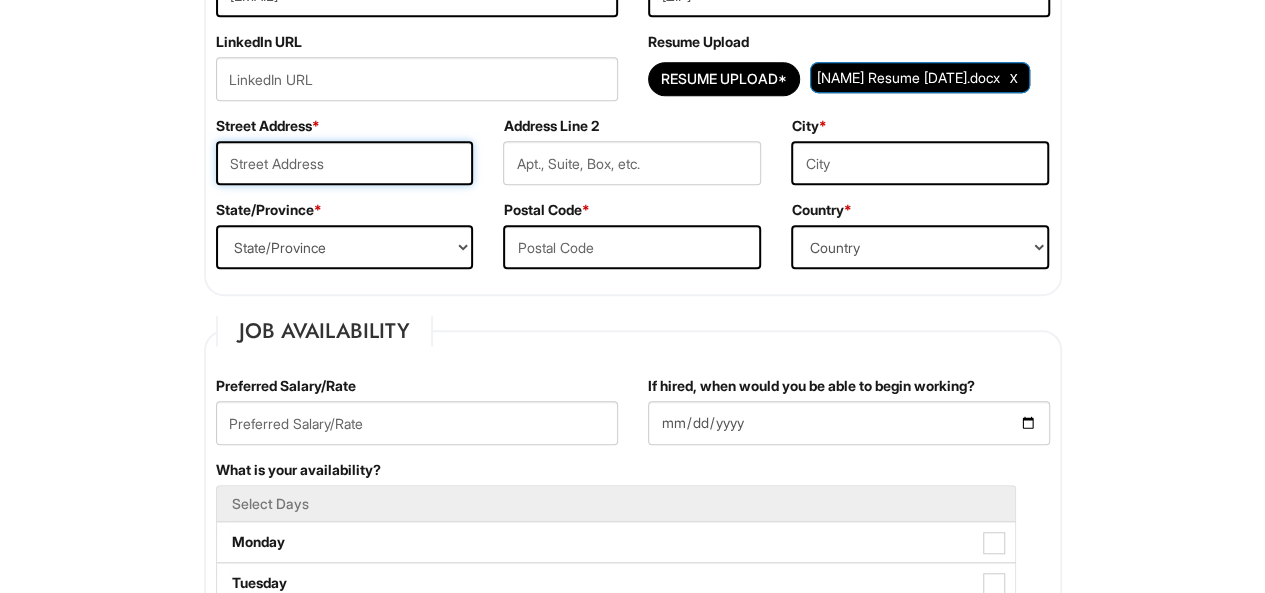 click at bounding box center [345, 163] 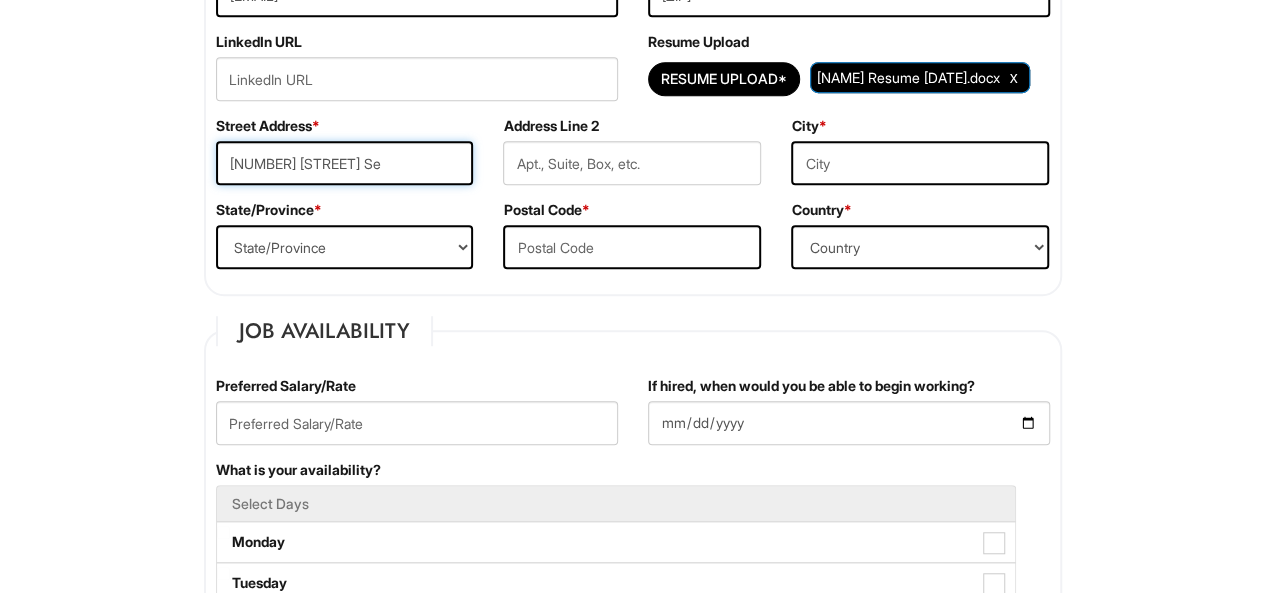 type on "[NUMBER] [STREET] Se" 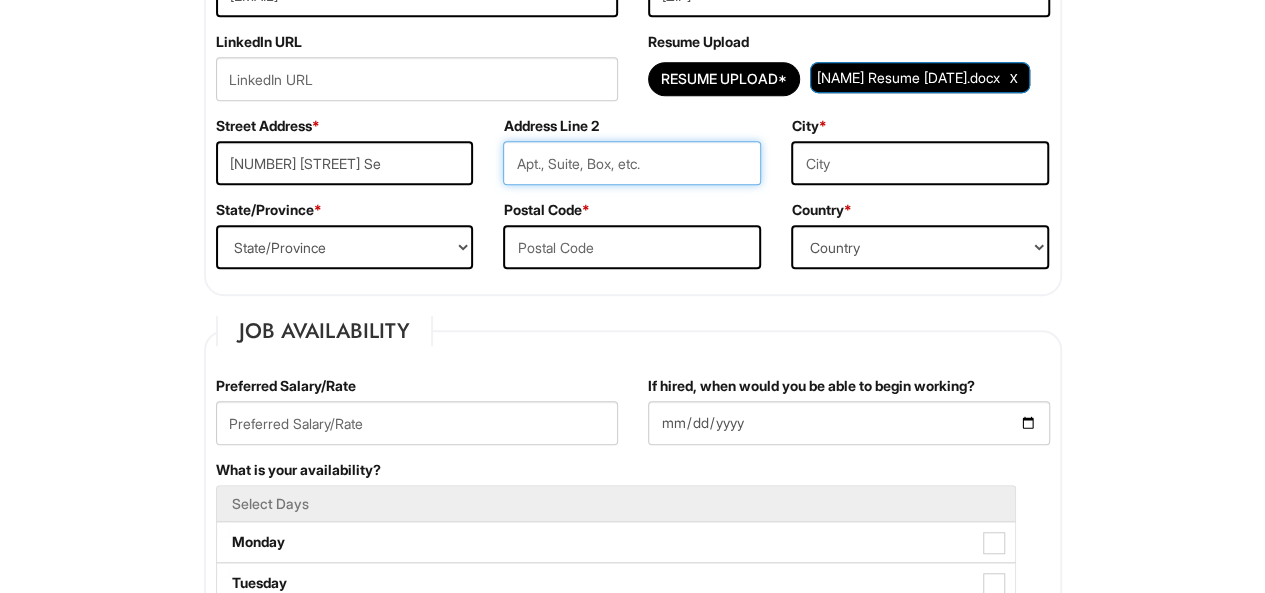 click at bounding box center (632, 163) 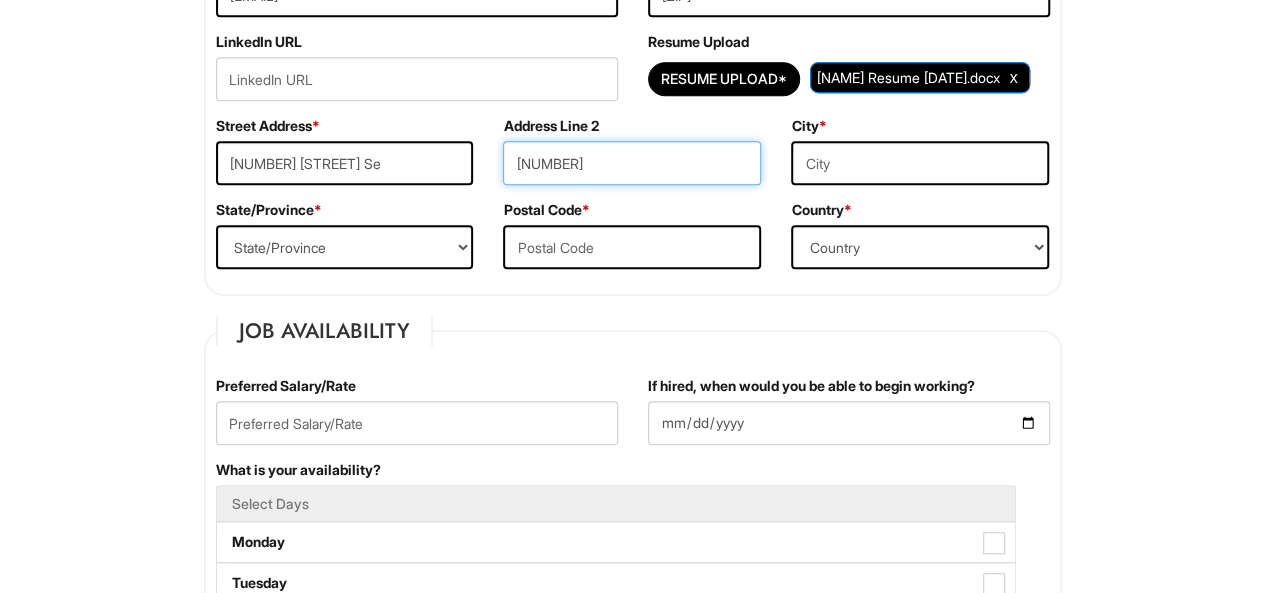 type on "[NUMBER]" 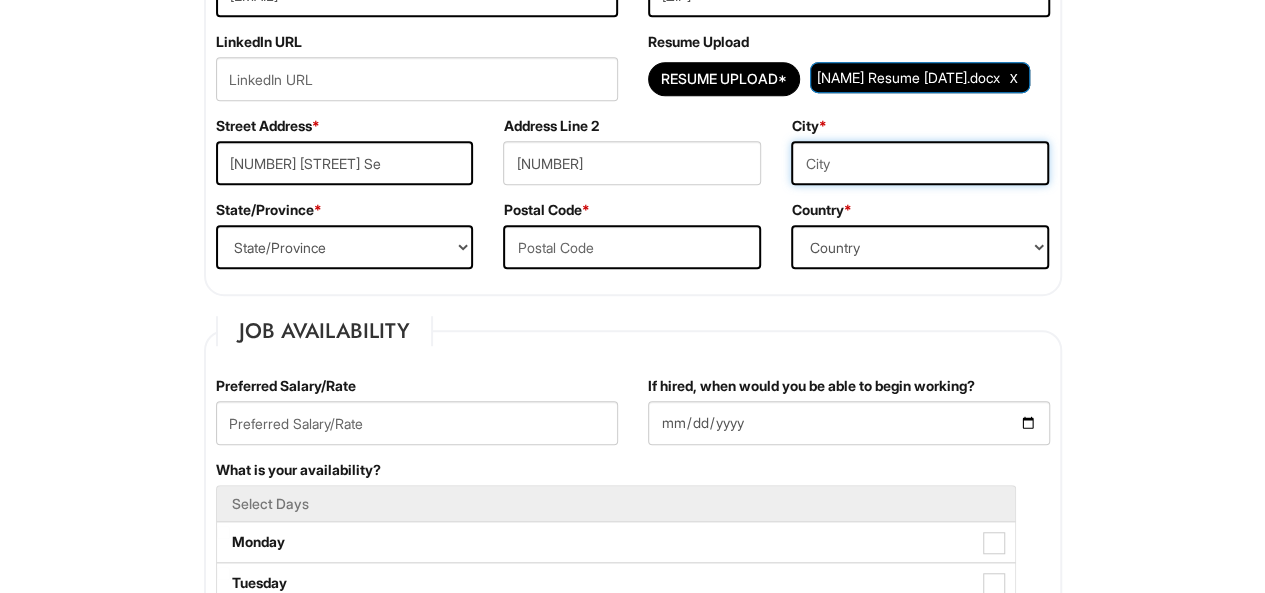 click at bounding box center (920, 163) 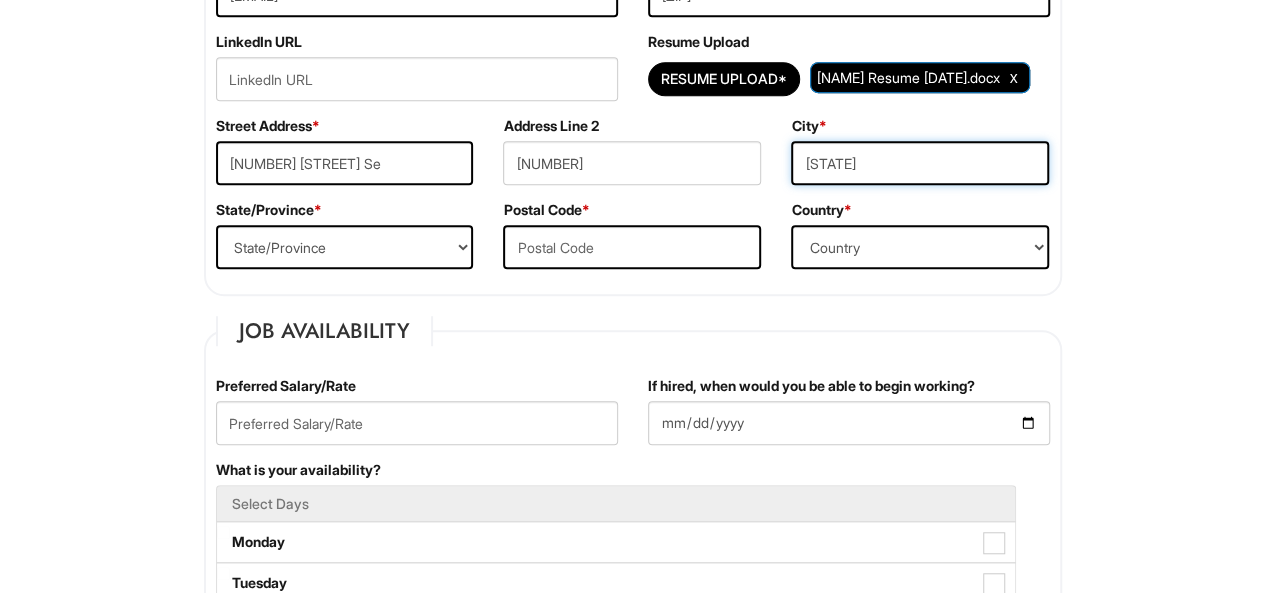 type on "[STATE]" 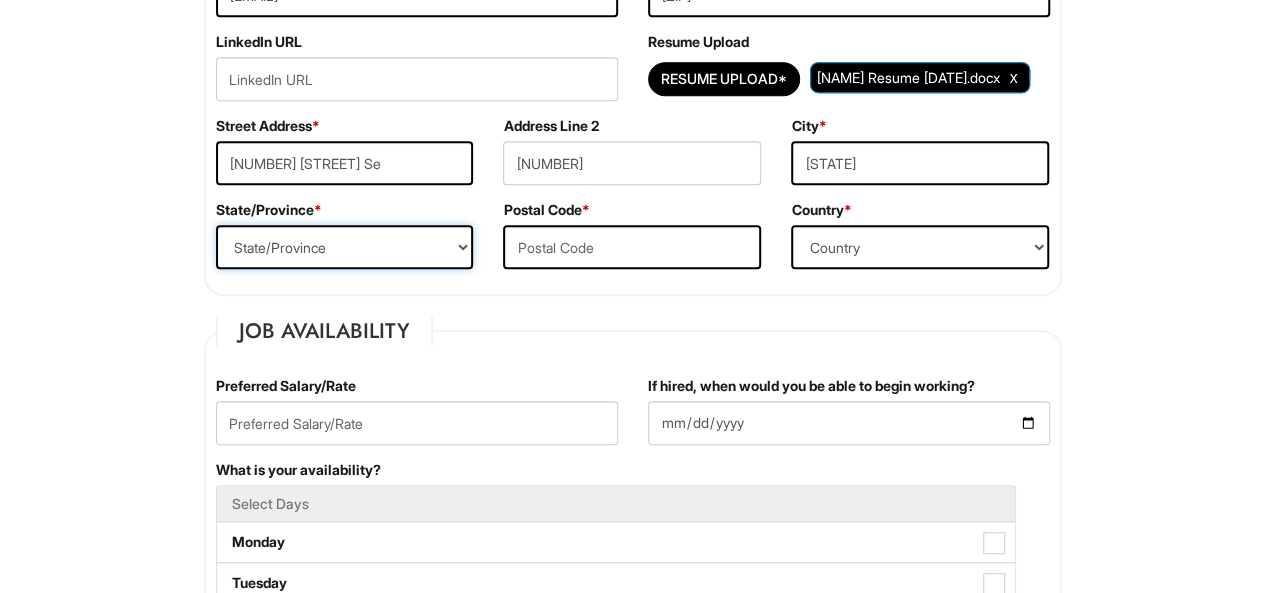 click on "State/Province ALABAMA ALASKA ARIZONA ARKANSAS CALIFORNIA COLORADO CONNECTICUT DELAWARE DISTRICT OF COLUMBIA FLORIDA GEORGIA HAWAII IDAHO ILLINOIS INDIANA IOWA KANSAS KENTUCKY LOUISIANA MAINE MARYLAND MASSACHUSETTS MICHIGAN MINNESOTA MISSISSIPPI MISSOURI MONTANA NEBRASKA NEVADA NEW HAMPSHIRE NEW JERSEY NEW MEXICO NEW YORK NORTH CAROLINA NORTH DAKOTA OHIO OKLAHOMA OREGON PENNSYLVANIA RHODE ISLAND SOUTH CAROLINA SOUTH DAKOTA TENNESSEE TEXAS UTAH VERMONT VIRGINIA WASHINGTON WEST VIRGINIA WISCONSIN WYOMING CA-ALBERTA CA-BRITISH COLUMBIA CA-MANITOBA CA-NEW BRUNSWICK CA-NEWFOUNDLAND CA-NOVA SCOTIA CA-NORTHWEST TERRITORIES CA-NUNAVUT CA-ONTARIO CA-PRINCE EDWARD ISLAND CA-QUEBEC CA-SASKATCHEWAN CA-YUKON TERRITORY US-AMERICAN SAMOA US-FEDERATED STATES OF MICRONESIA US-GUAM US-MARSHALL ISLANDS US-NORTHERN MARIANA ISLANDS US-PALAU US-PUERTO RICO" at bounding box center [345, 247] 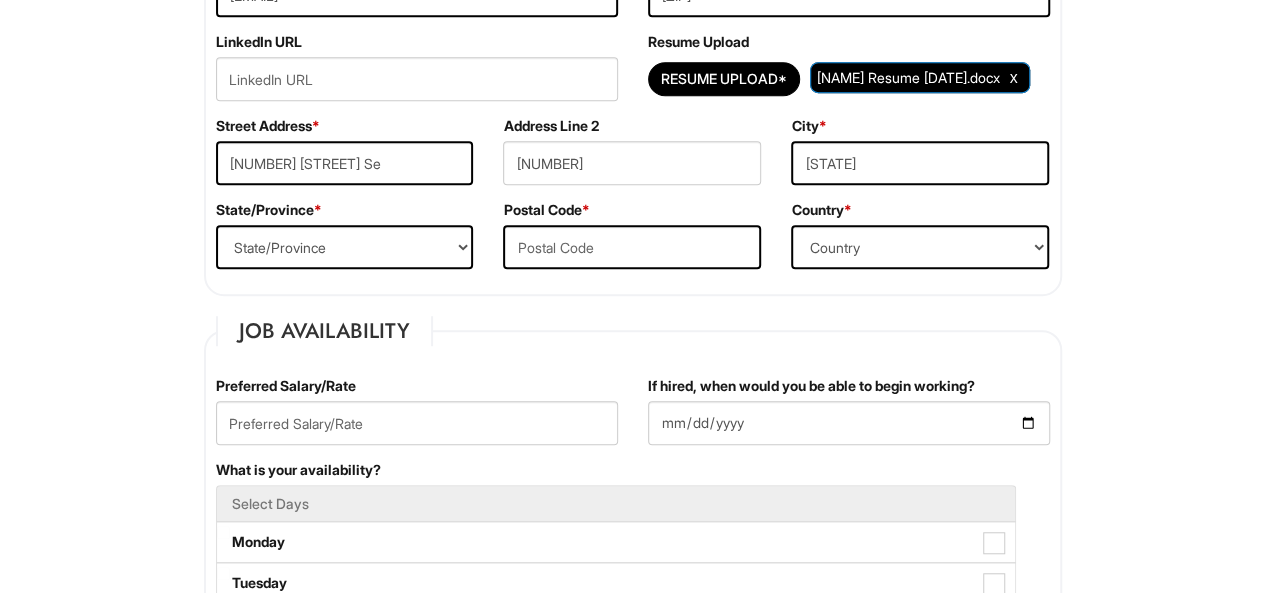 click on "Postal Code  *" at bounding box center [632, 242] 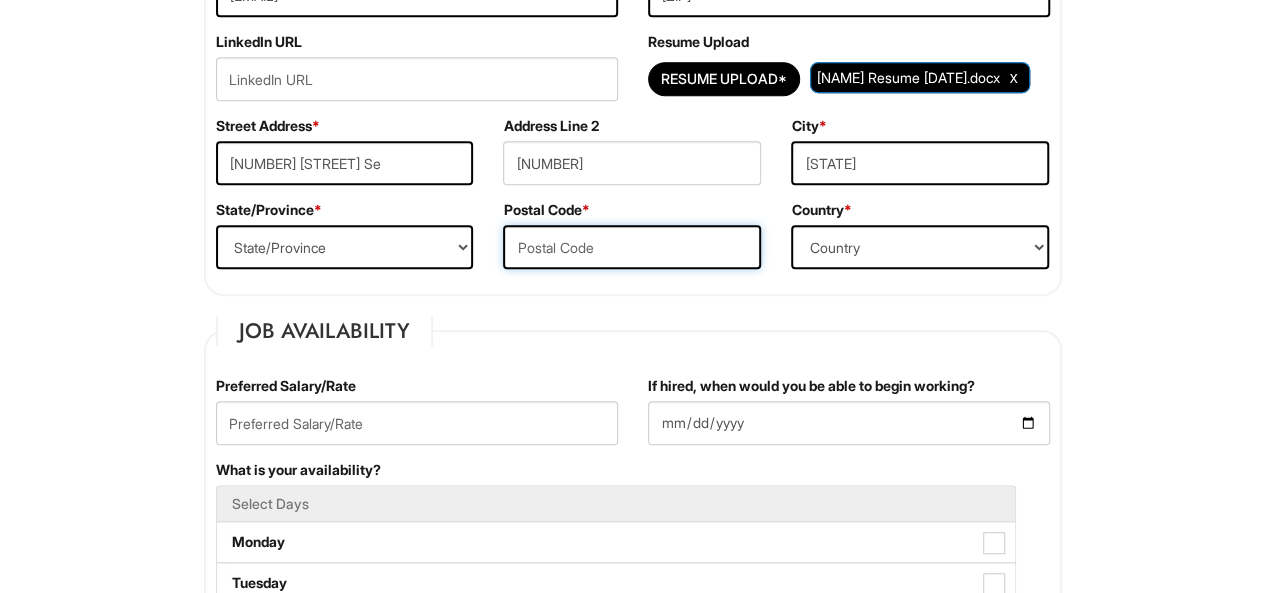 click at bounding box center [632, 247] 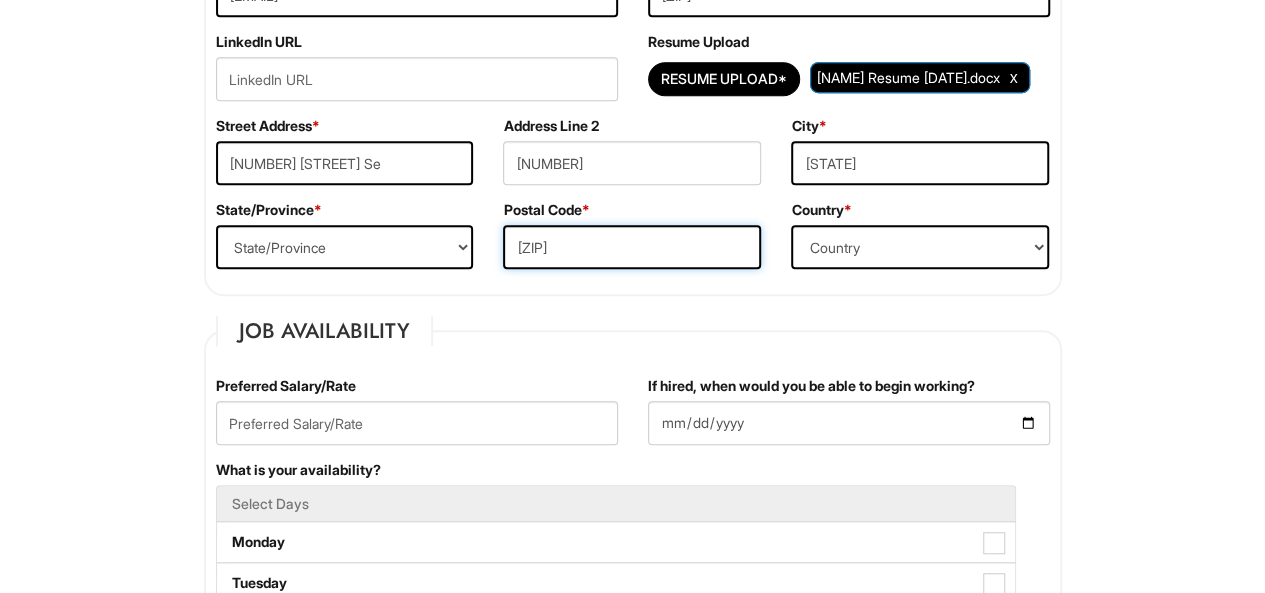 type on "[ZIP]" 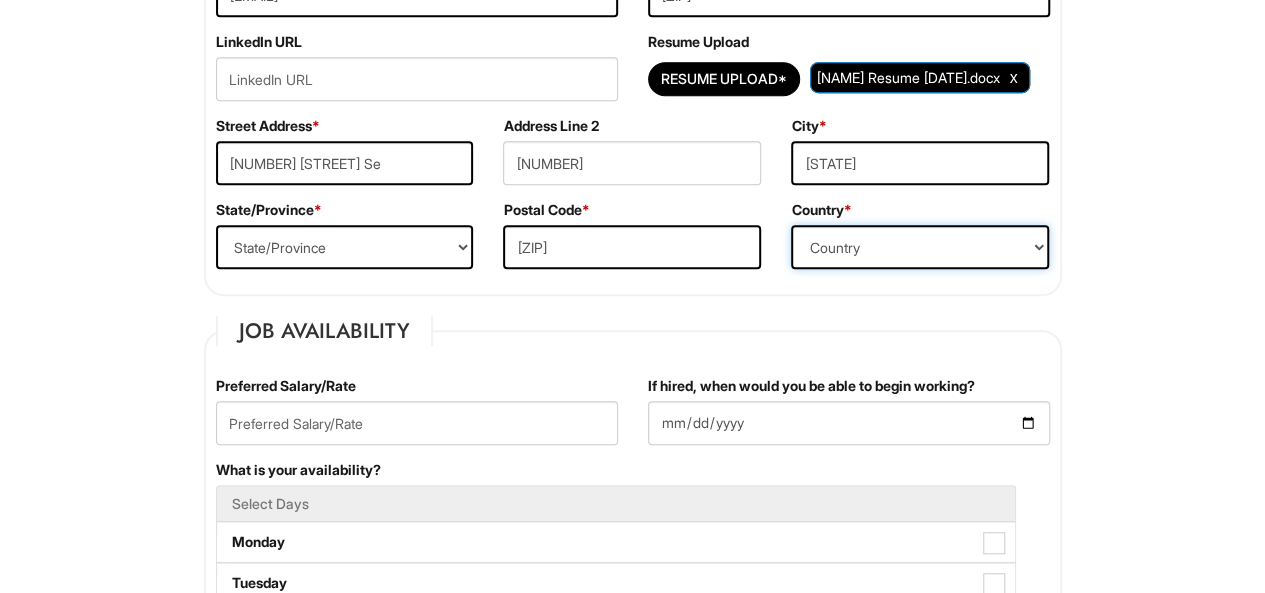 click on "Country Afghanistan Albania Algeria American Samoa Andorra Angola Anguilla Antarctica Antigua Argentina Armenia Aruba Ascension Australia Austria Azerbaijan Bahamas Bahrain Bangladesh Barbados Barbuda Belarus Belgium Belize Benin Bermuda Bhutan Bolivia Bosnia & Herzegovina Botswana Brazil British Virgin Islands Brunei Darussalam Bulgaria Burkina Faso Burundi Cambodia Cameroon Canada Cape Verde Islands Cayman Islands Central African Republic Chad Chatham Island Chile China Christmas Island Cocos-Keeling Islands Colombia Comoros Congo Cook Islands Costa Rica Croatia Cuba Curaçao Cyprus Czech Republic Democratic Republic of the Congo Denmark Diego Garcia Djibouti Dominica Dominican Republic East Timor Easter Island Ecuador Egypt El Salvador Ellipso (Mobile Satellite service) EMSAT (Mobile Satellite service) Equatorial Guinea Eritrea Estonia Ethiopia European Union Falkland Islands (Malvinas) Faroe Islands Fiji Islands Finland France French Antilles French Guiana French Polynesia Gabonese Republic Gambia Georgia" at bounding box center [920, 247] 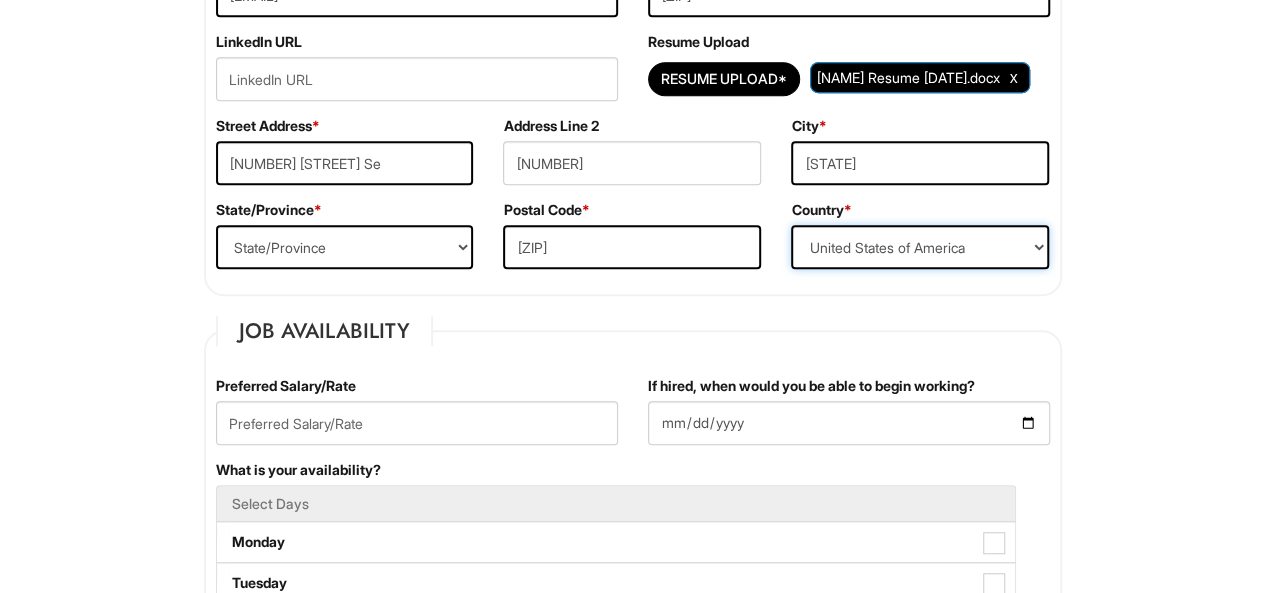 click on "Country Afghanistan Albania Algeria American Samoa Andorra Angola Anguilla Antarctica Antigua Argentina Armenia Aruba Ascension Australia Austria Azerbaijan Bahamas Bahrain Bangladesh Barbados Barbuda Belarus Belgium Belize Benin Bermuda Bhutan Bolivia Bosnia & Herzegovina Botswana Brazil British Virgin Islands Brunei Darussalam Bulgaria Burkina Faso Burundi Cambodia Cameroon Canada Cape Verde Islands Cayman Islands Central African Republic Chad Chatham Island Chile China Christmas Island Cocos-Keeling Islands Colombia Comoros Congo Cook Islands Costa Rica Croatia Cuba Curaçao Cyprus Czech Republic Democratic Republic of the Congo Denmark Diego Garcia Djibouti Dominica Dominican Republic East Timor Easter Island Ecuador Egypt El Salvador Ellipso (Mobile Satellite service) EMSAT (Mobile Satellite service) Equatorial Guinea Eritrea Estonia Ethiopia European Union Falkland Islands (Malvinas) Faroe Islands Fiji Islands Finland France French Antilles French Guiana French Polynesia Gabonese Republic Gambia Georgia" at bounding box center (920, 247) 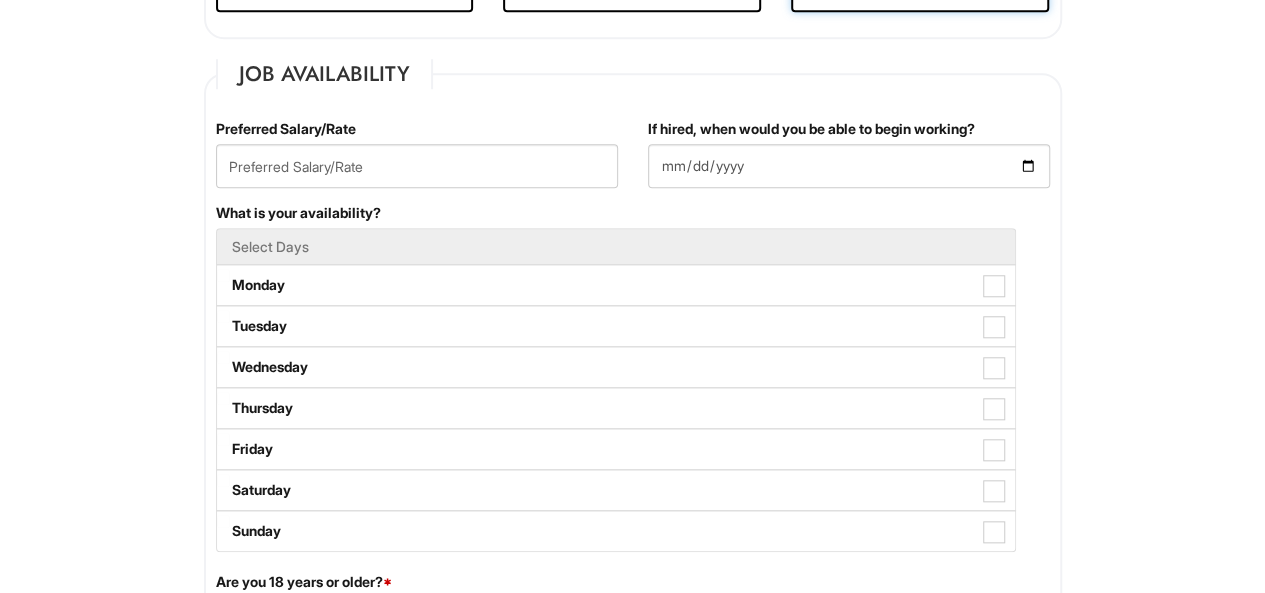 scroll, scrollTop: 784, scrollLeft: 0, axis: vertical 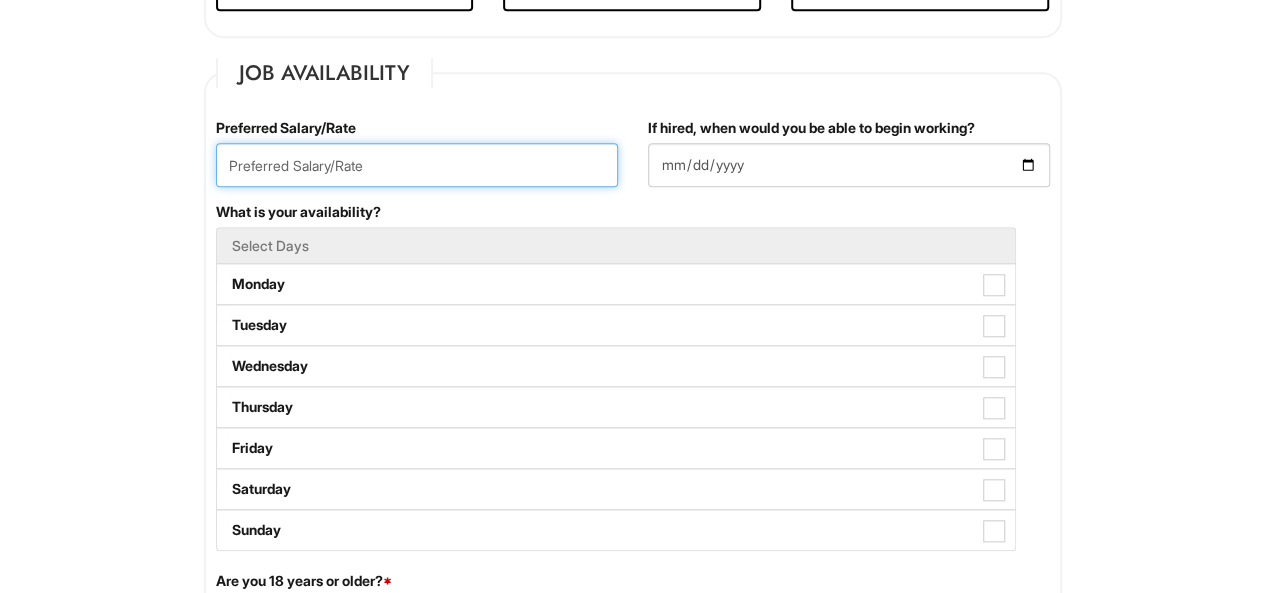 click at bounding box center (417, 165) 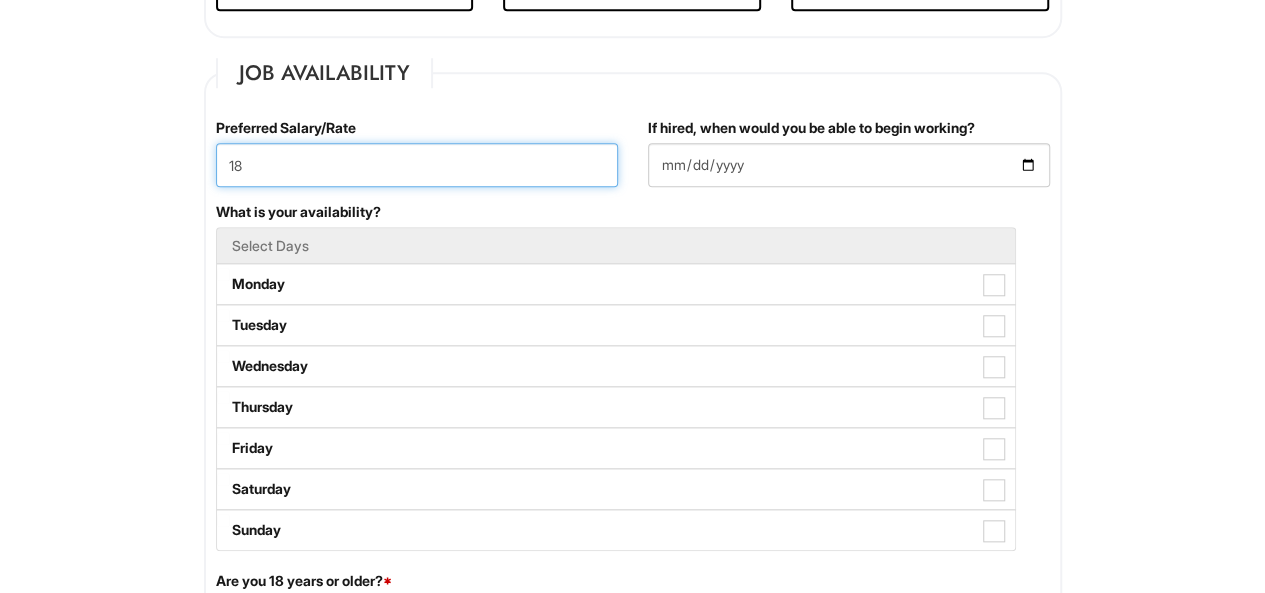 type on "18" 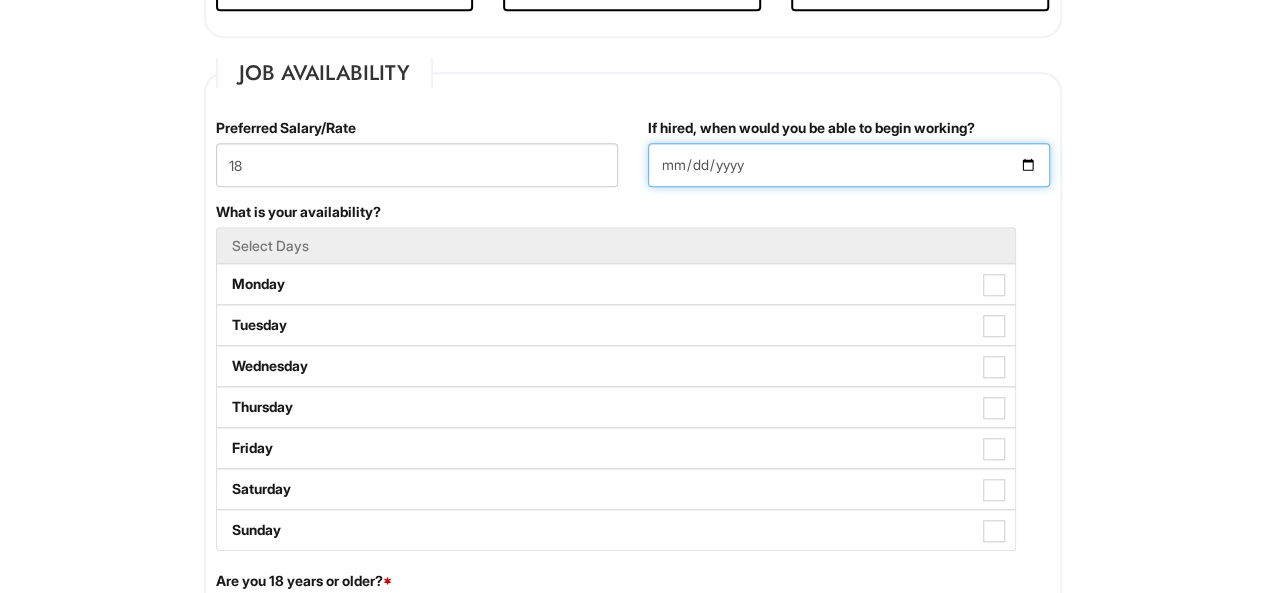 click on "If hired, when would you be able to begin working?" at bounding box center (849, 165) 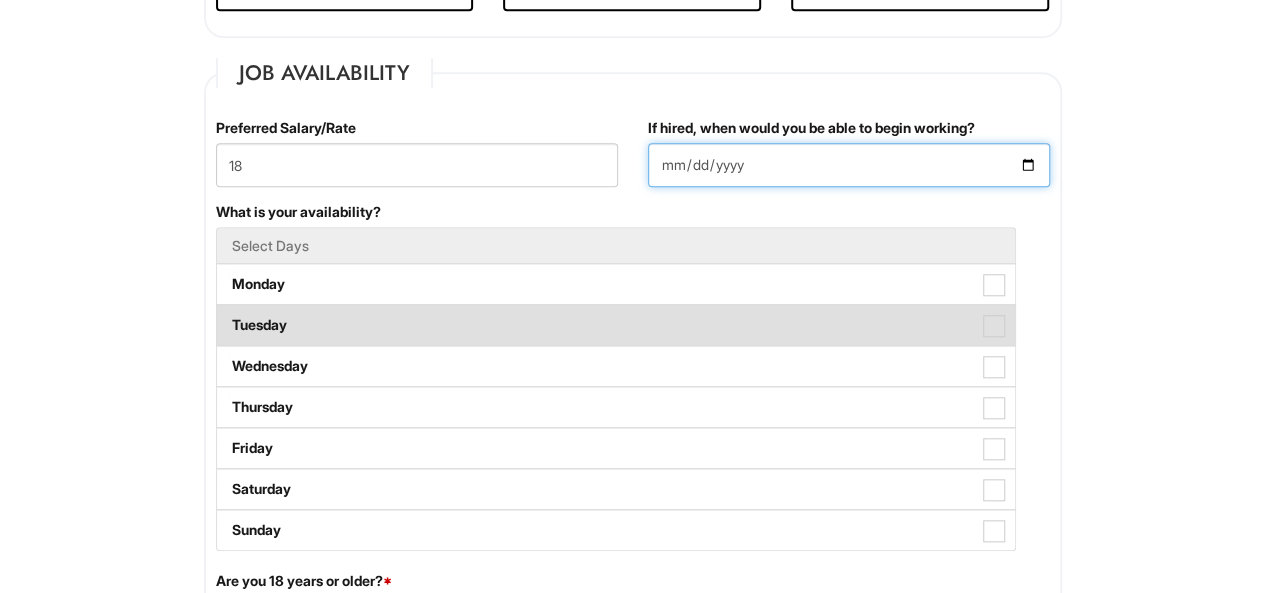 type on "[DATE]" 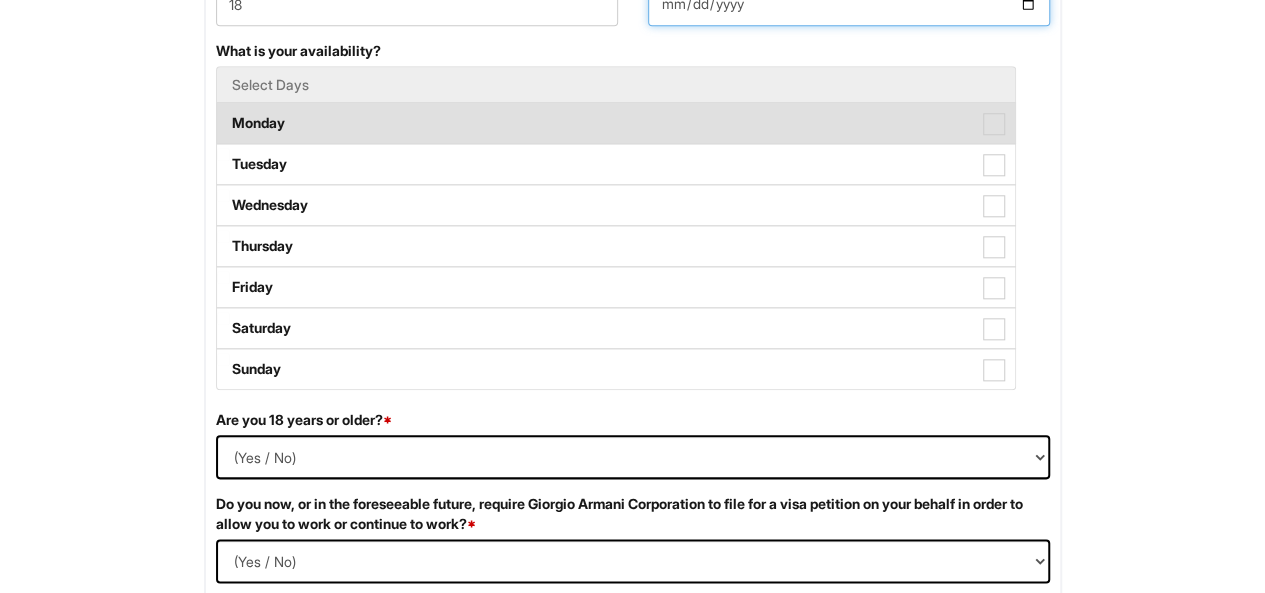 scroll, scrollTop: 955, scrollLeft: 0, axis: vertical 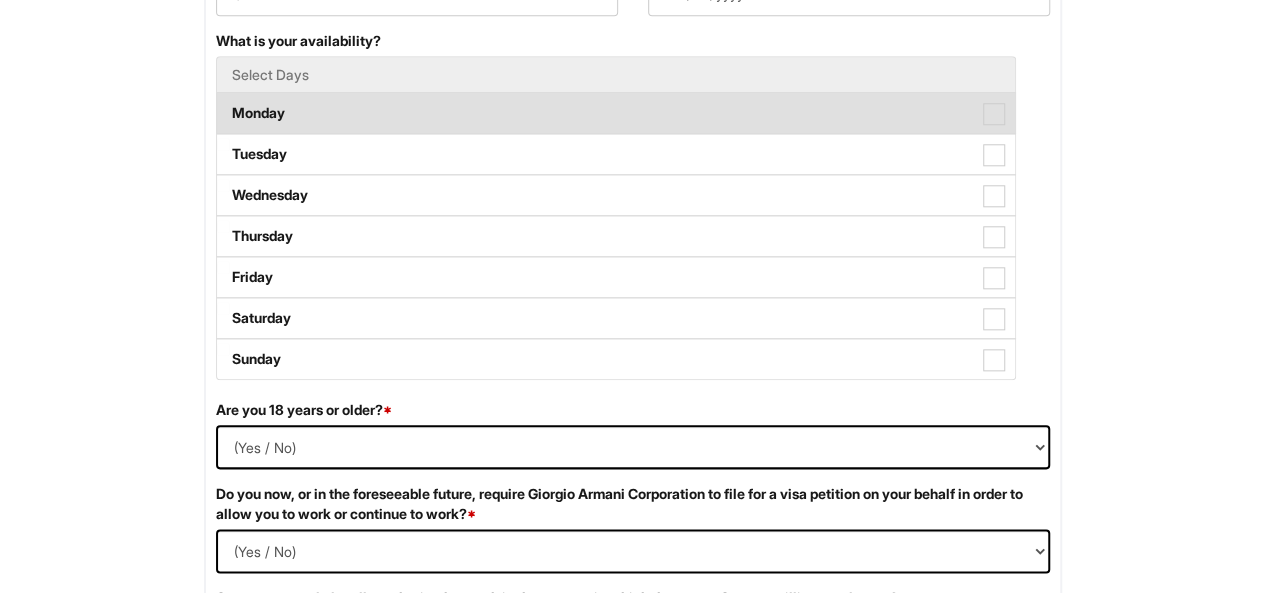 click on "Monday" at bounding box center (616, 113) 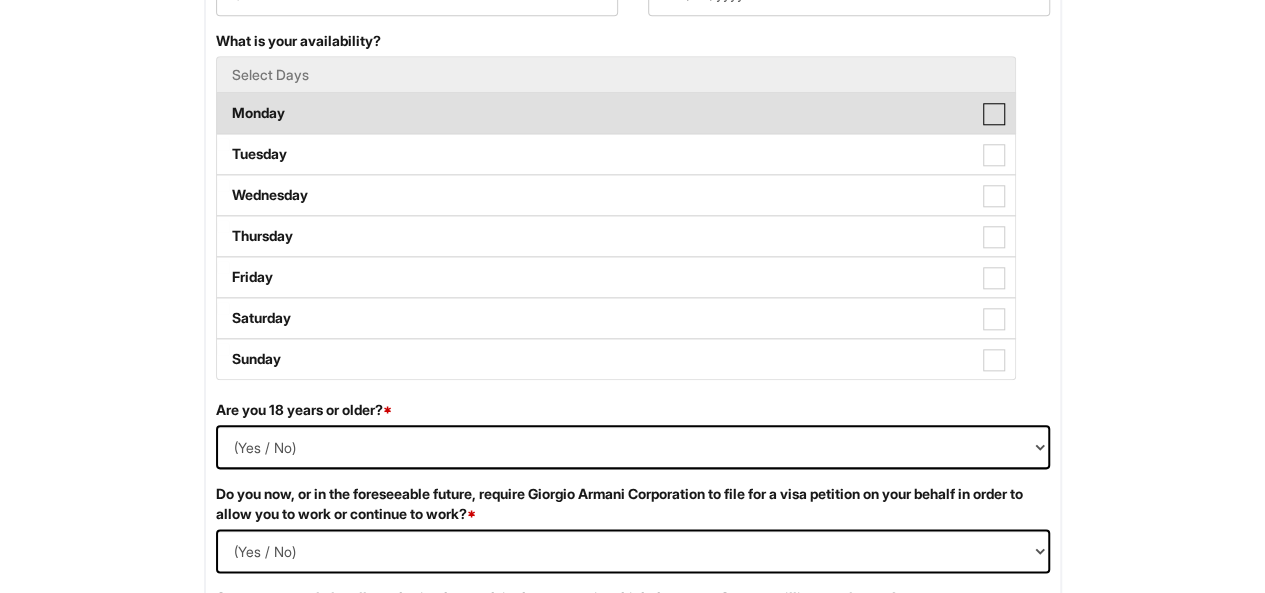 click on "Monday" at bounding box center [223, 103] 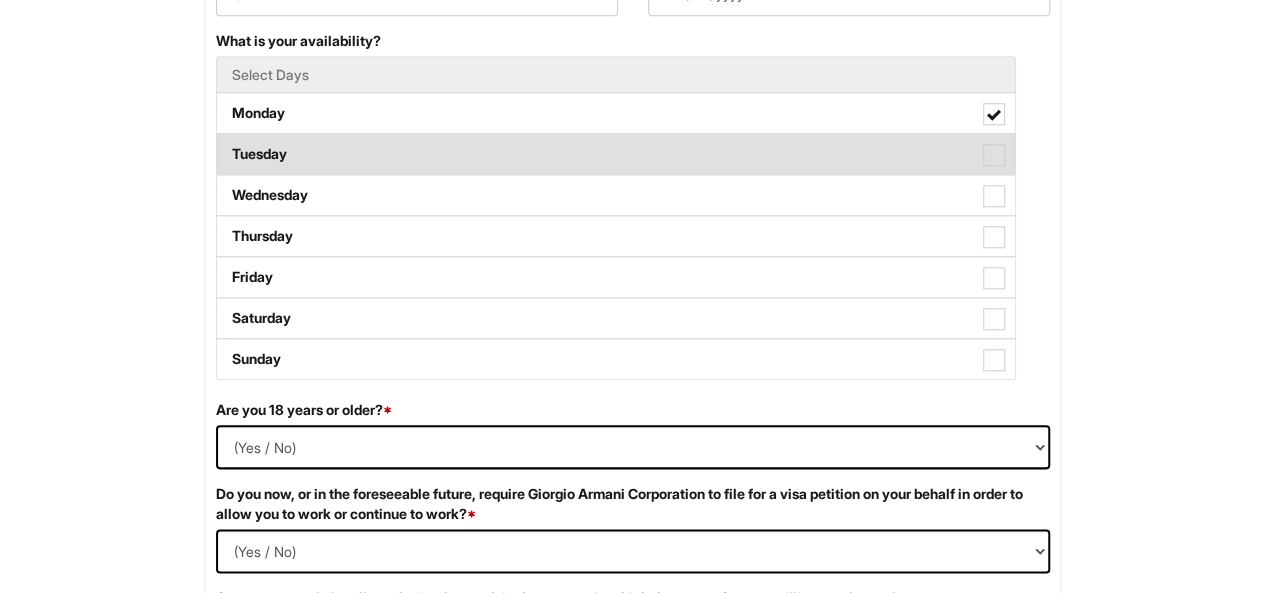 click on "Tuesday" at bounding box center (616, 154) 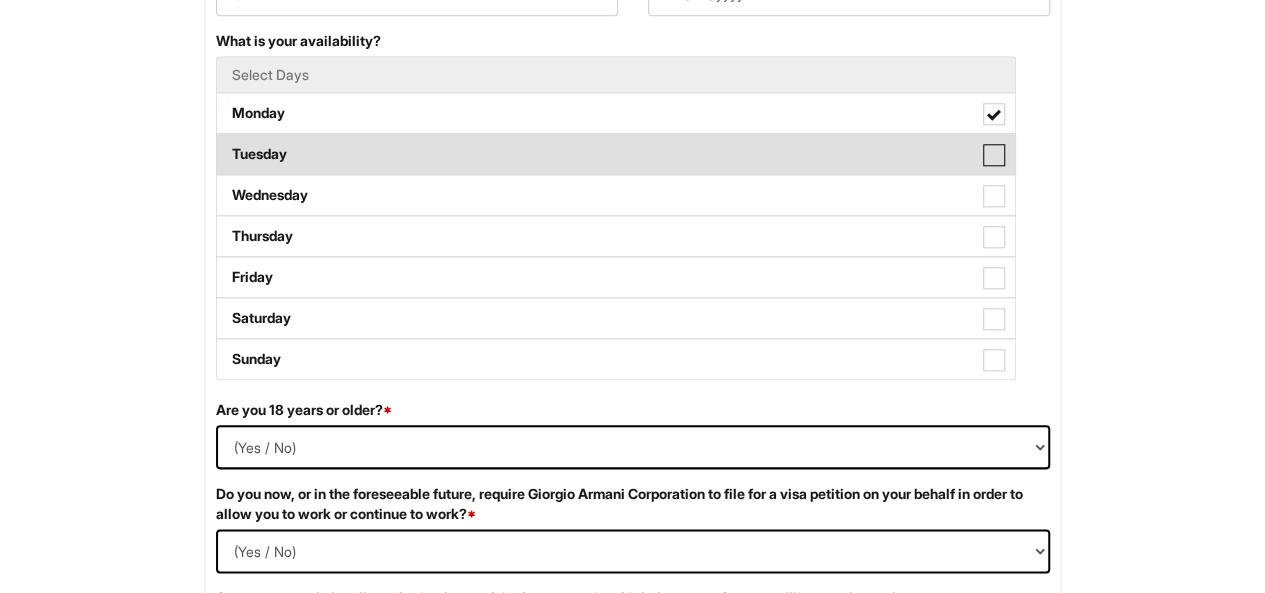 click on "Tuesday" at bounding box center (223, 144) 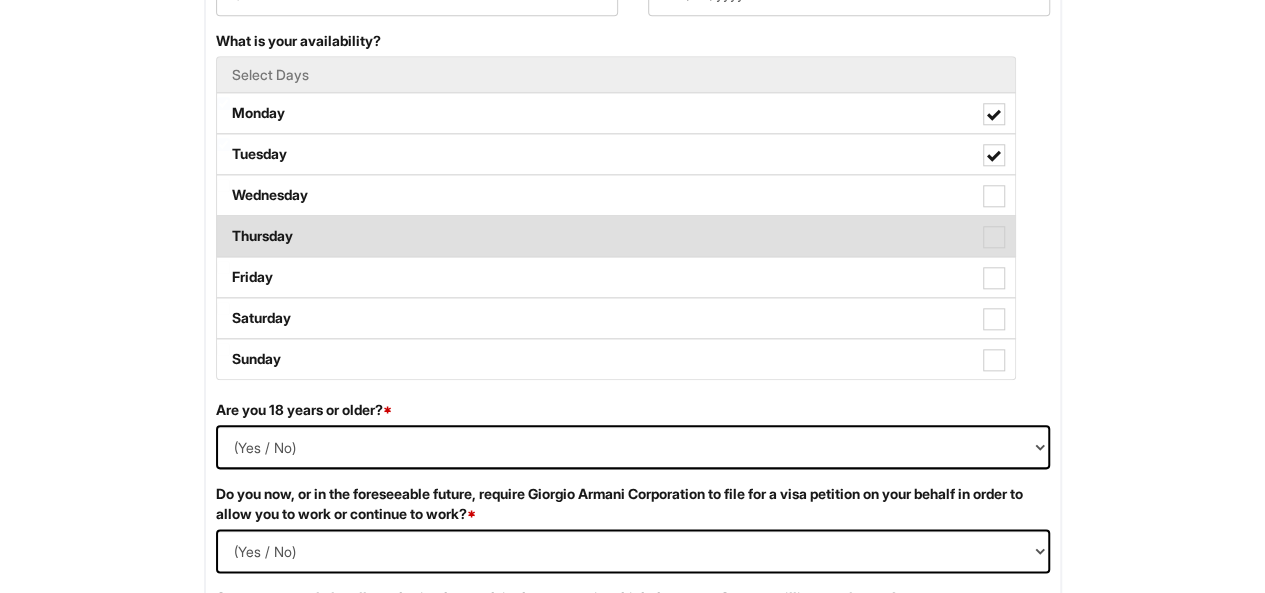 click on "Thursday" at bounding box center (616, 236) 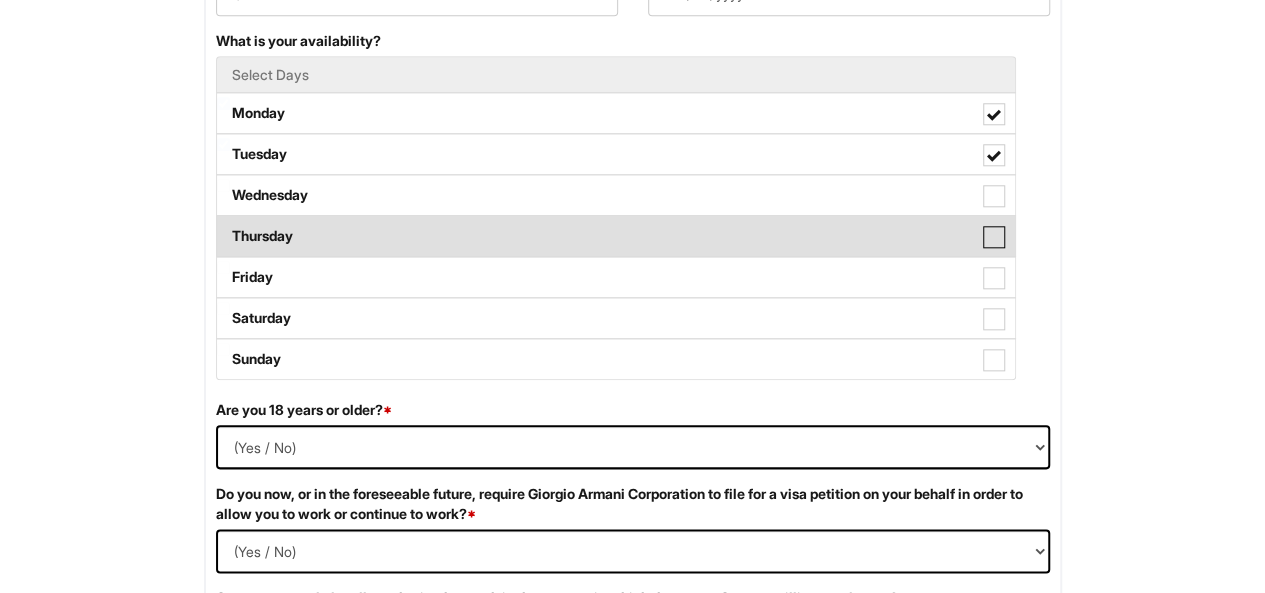click on "Thursday" at bounding box center [223, 226] 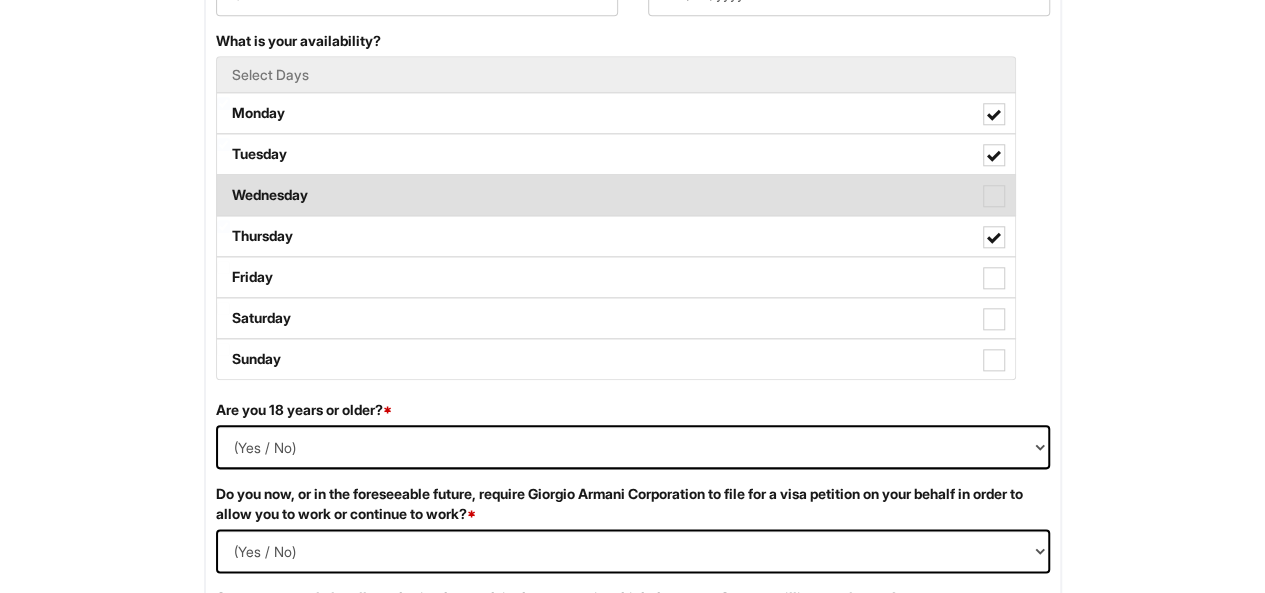 click on "Wednesday" at bounding box center (616, 195) 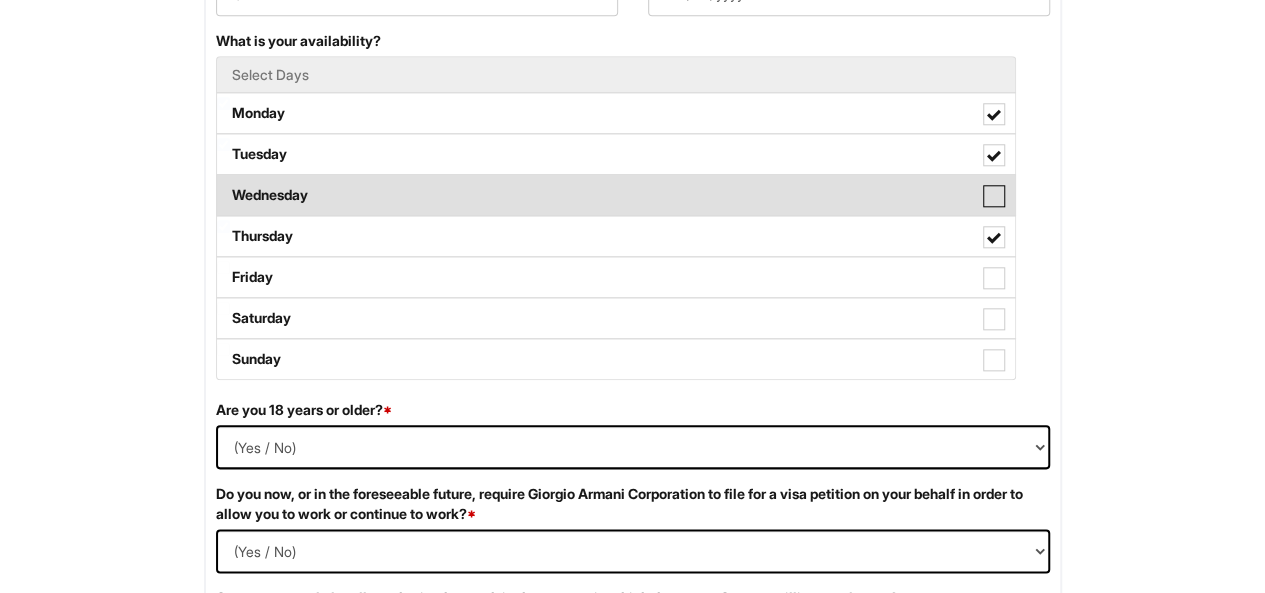 click on "Wednesday" at bounding box center [223, 185] 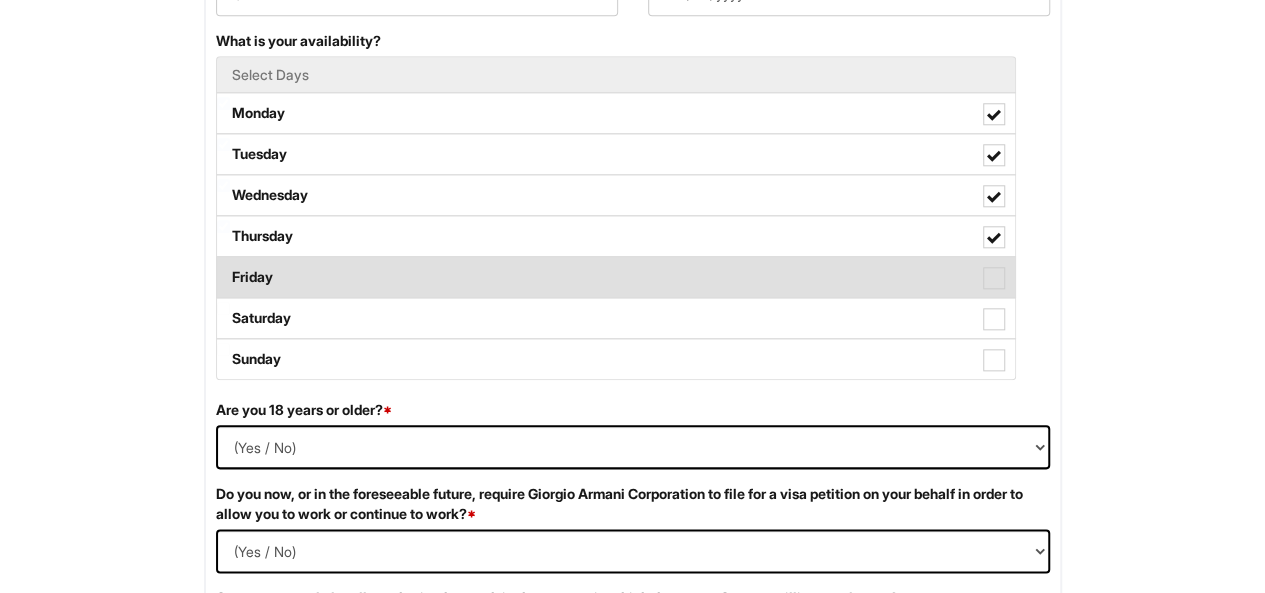 click on "Friday" at bounding box center [616, 277] 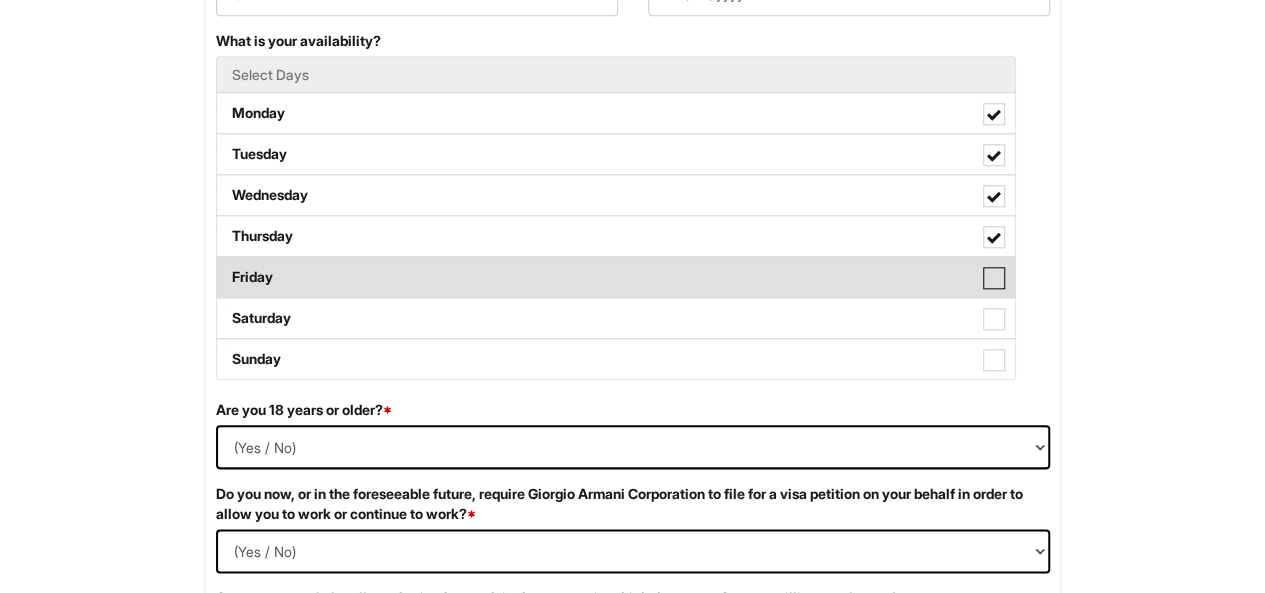 click on "Friday" at bounding box center [223, 267] 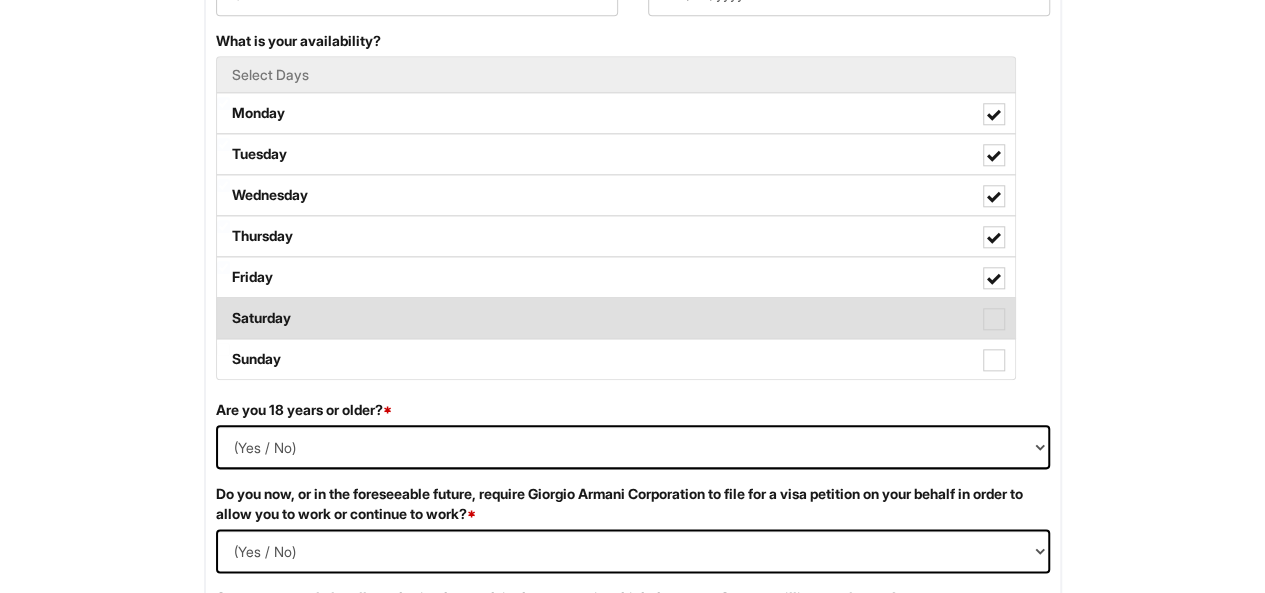 click on "Saturday" at bounding box center [616, 318] 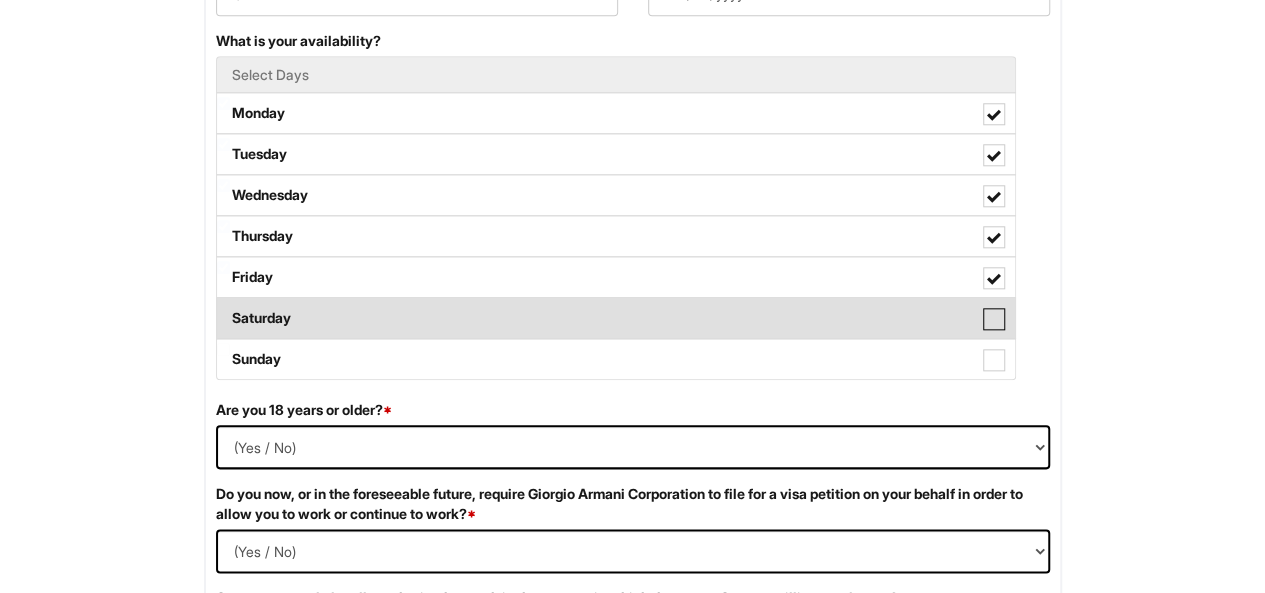click on "Saturday" at bounding box center (223, 308) 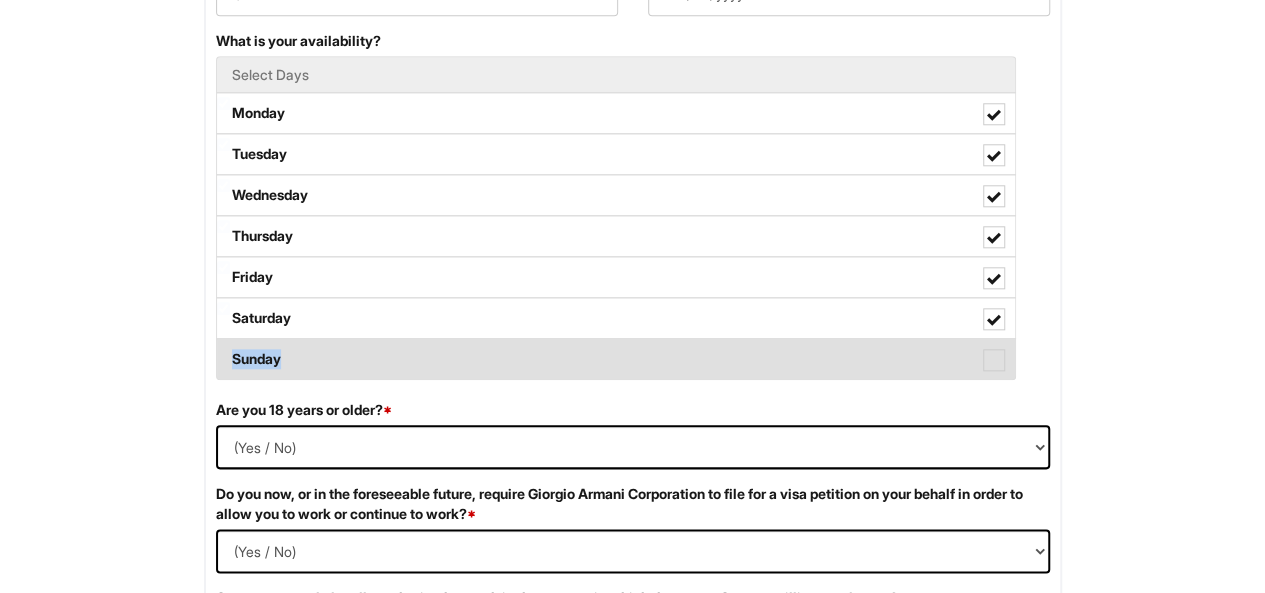 drag, startPoint x: 622, startPoint y: 316, endPoint x: 612, endPoint y: 347, distance: 32.572994 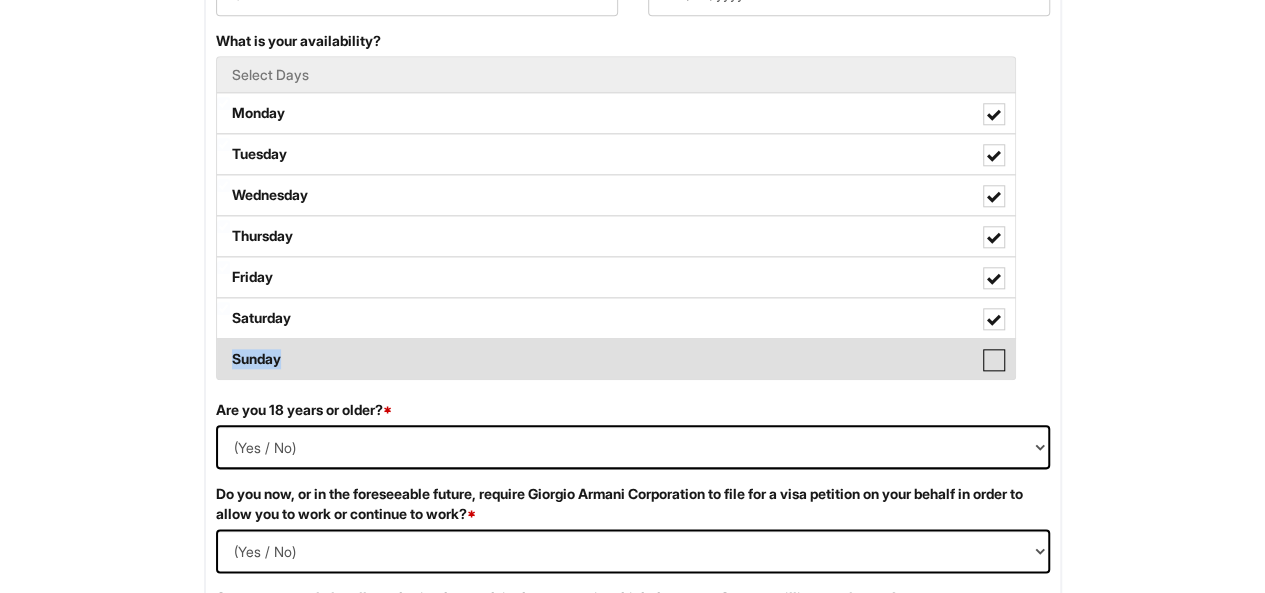 click on "Sunday" at bounding box center (223, 349) 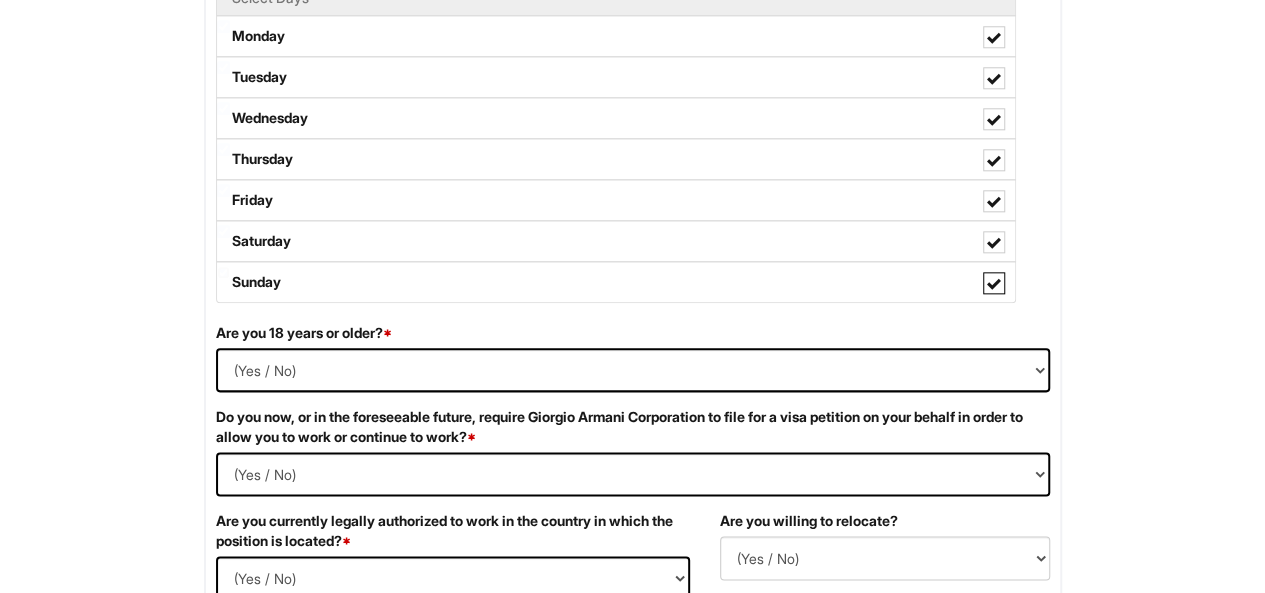 scroll, scrollTop: 1033, scrollLeft: 0, axis: vertical 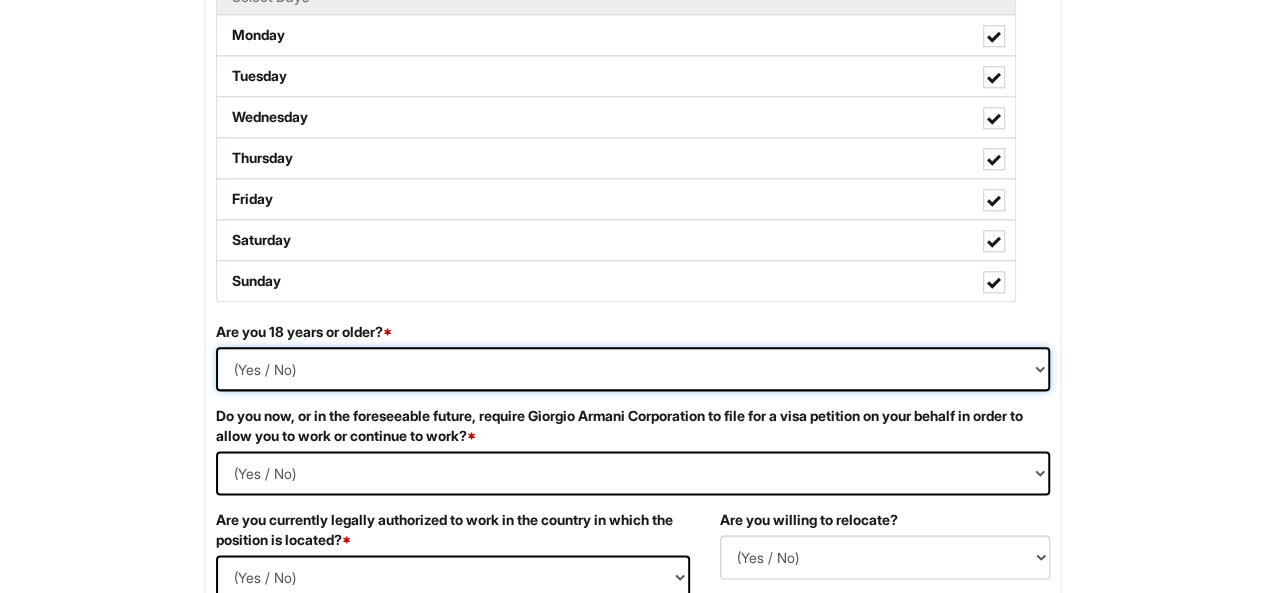 click on "(Yes / No) Yes No" at bounding box center (633, 369) 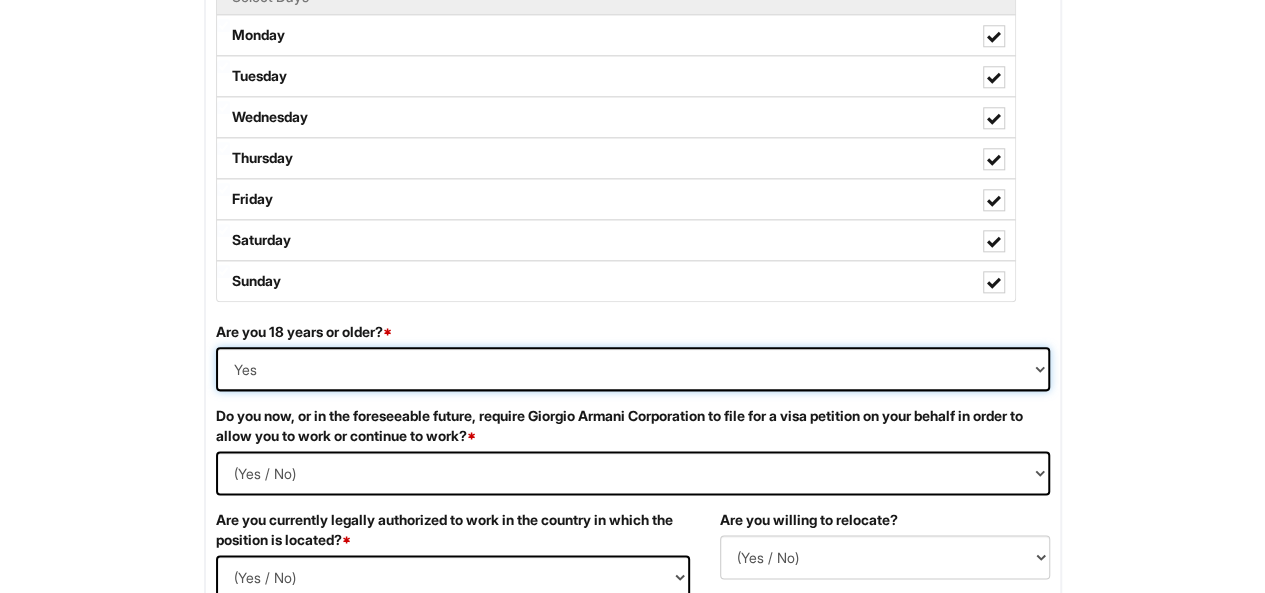 click on "(Yes / No) Yes No" at bounding box center [633, 369] 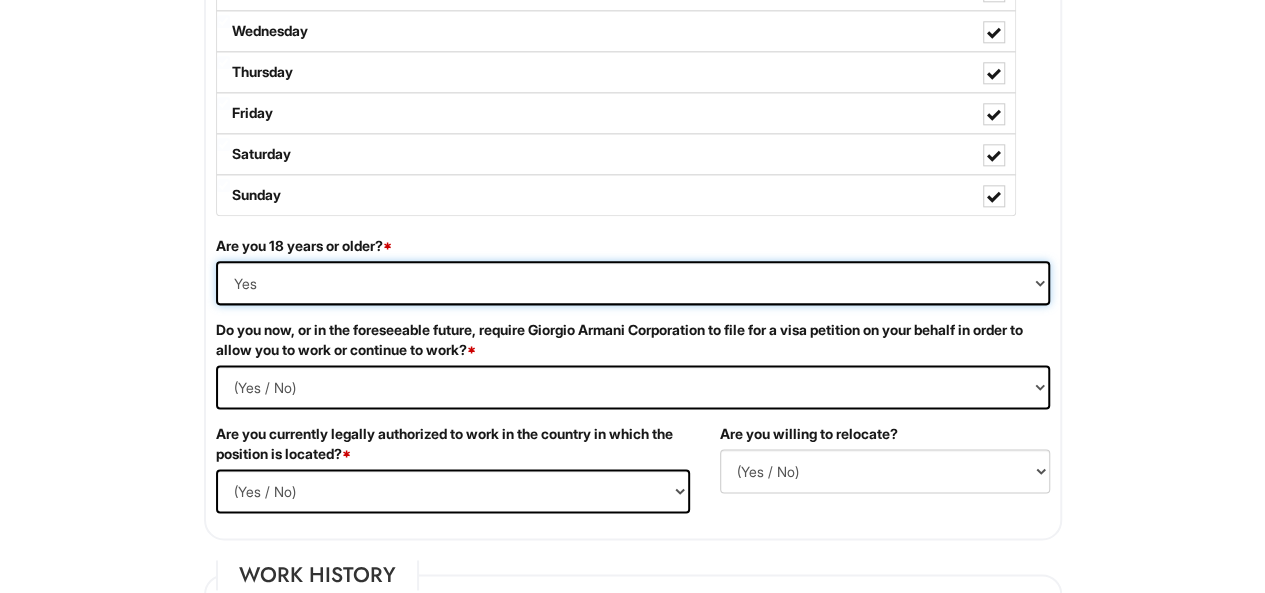 scroll, scrollTop: 1123, scrollLeft: 0, axis: vertical 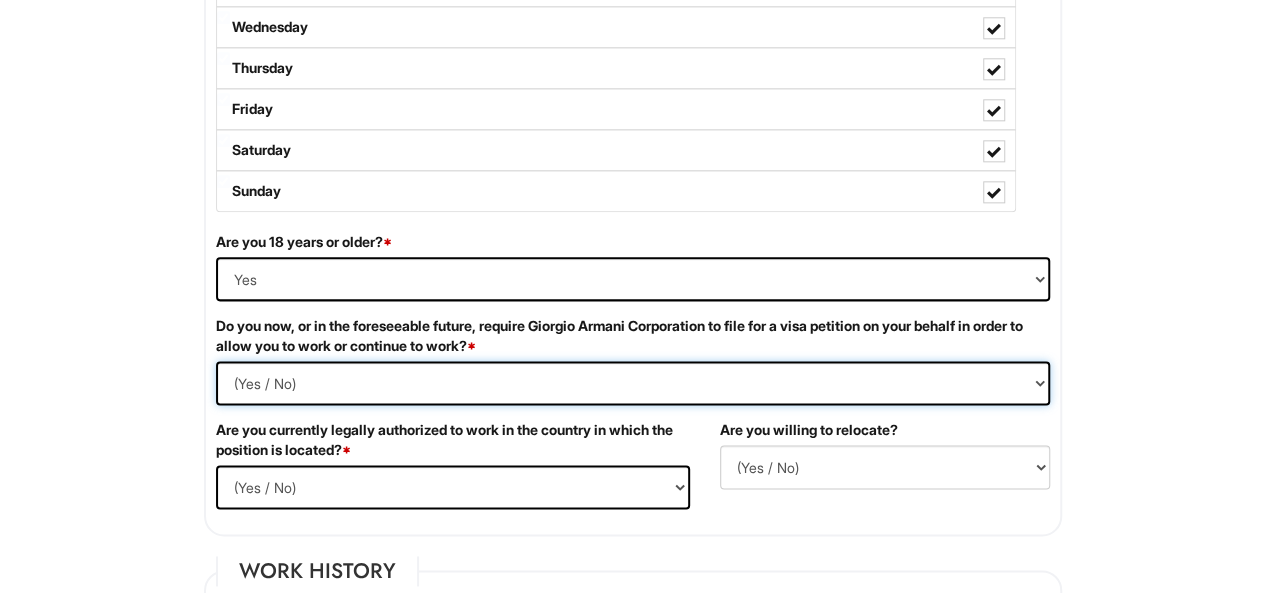 click on "(Yes / No) Yes No" at bounding box center [633, 383] 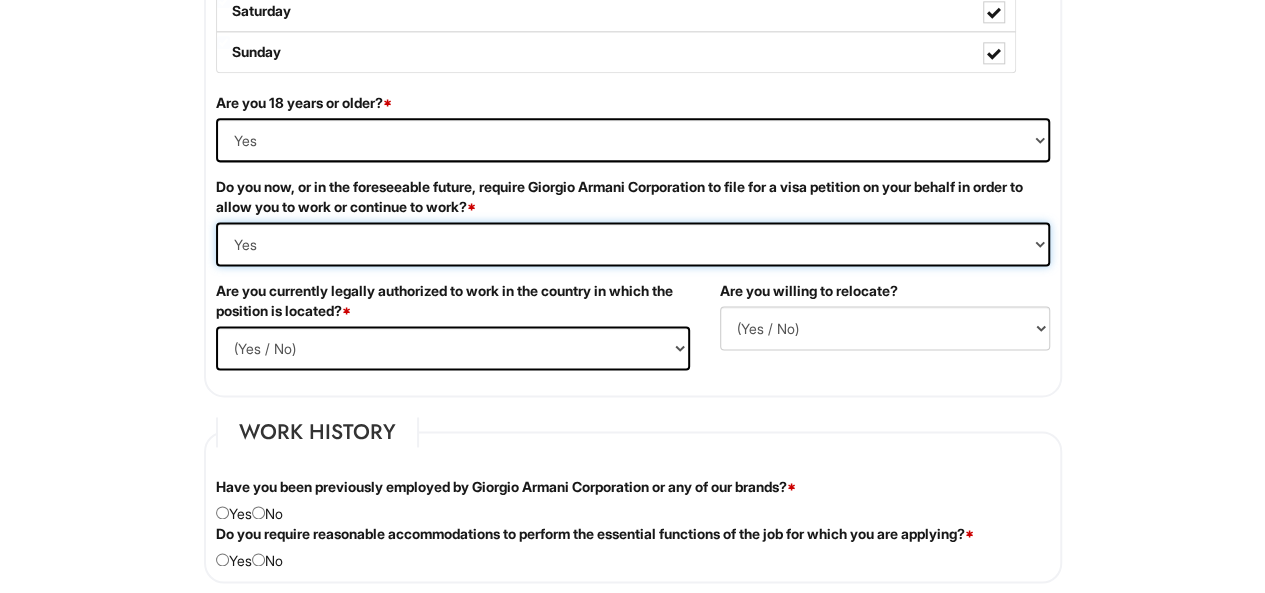 scroll, scrollTop: 1263, scrollLeft: 0, axis: vertical 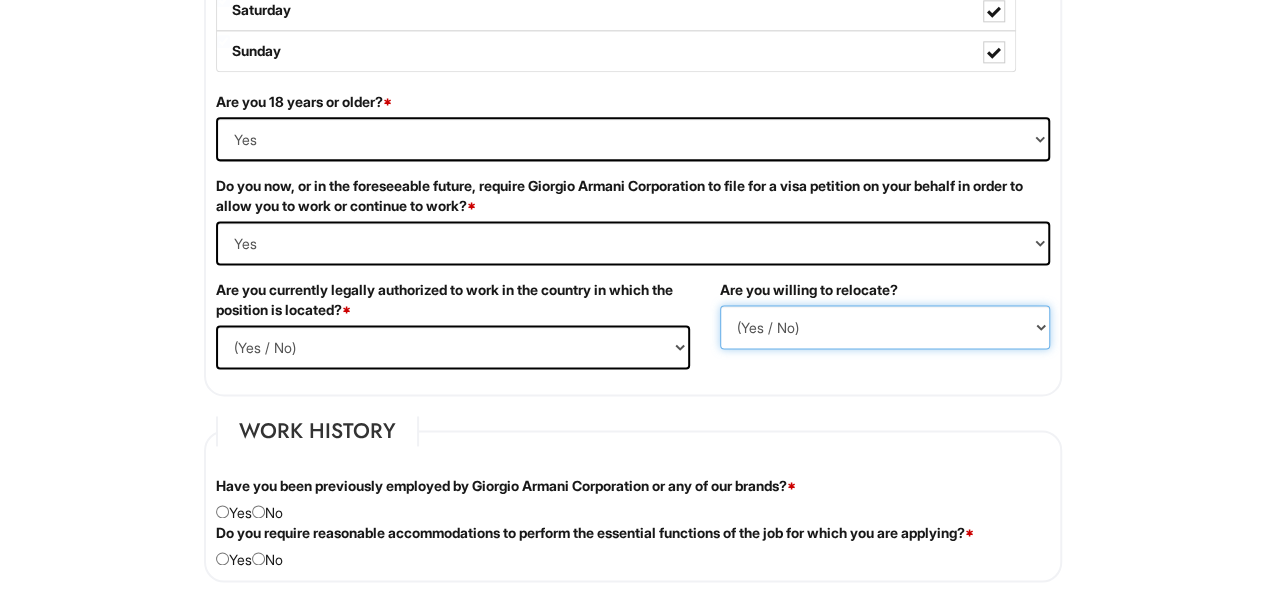 click on "(Yes / No) No Yes" at bounding box center (885, 327) 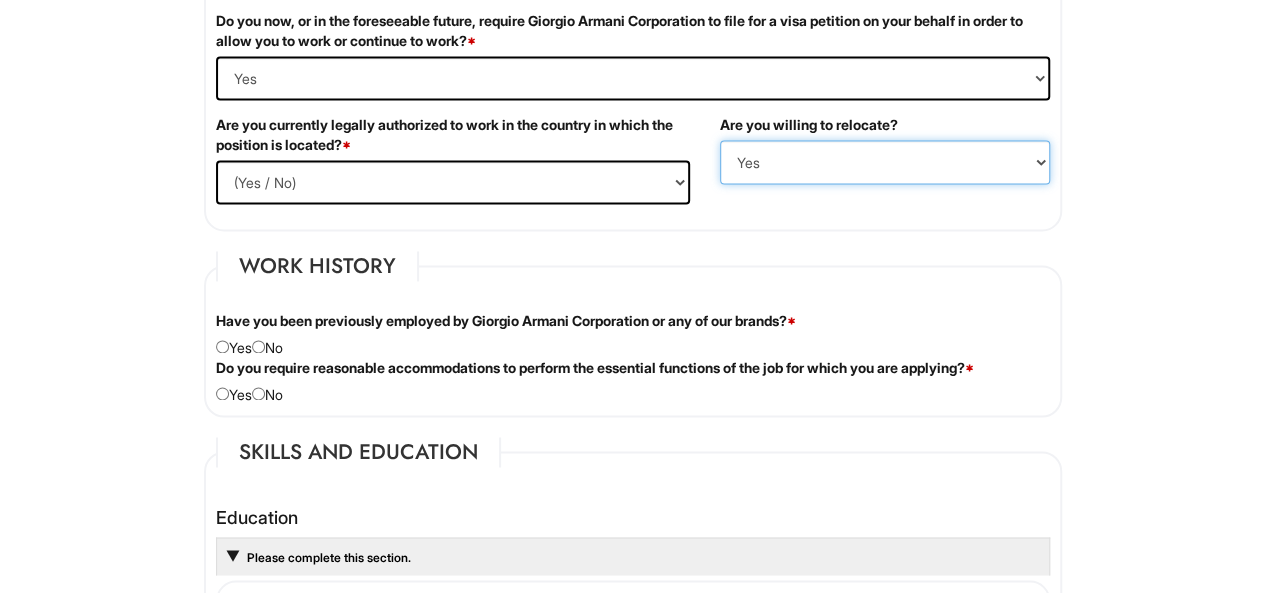 scroll, scrollTop: 1433, scrollLeft: 0, axis: vertical 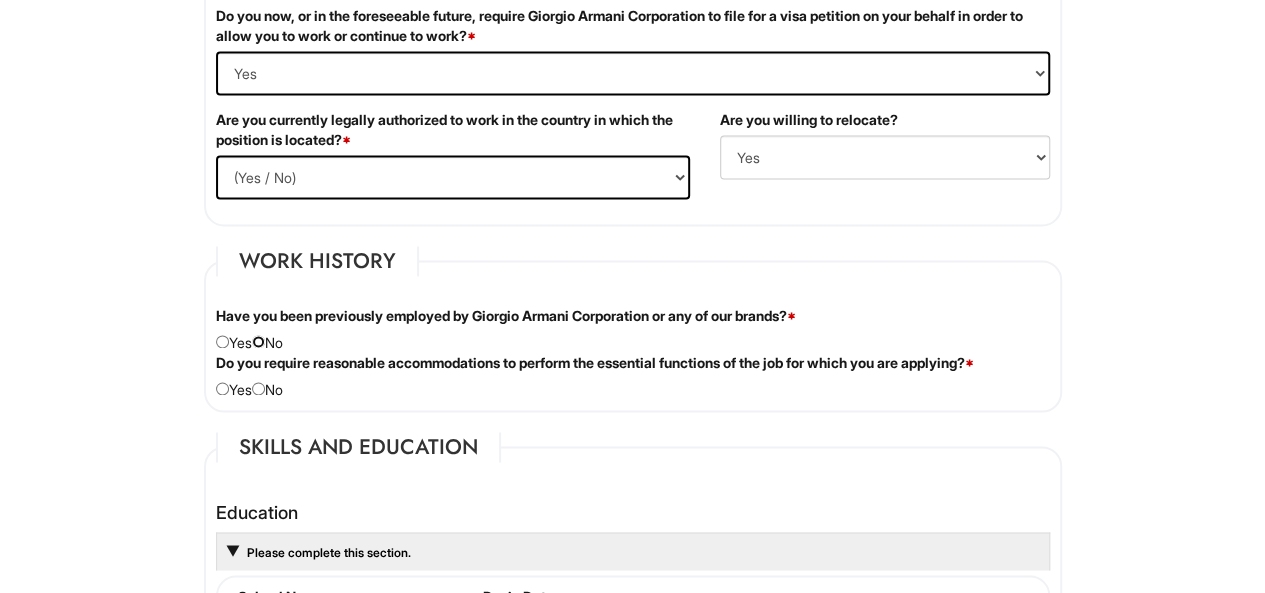 click at bounding box center [258, 341] 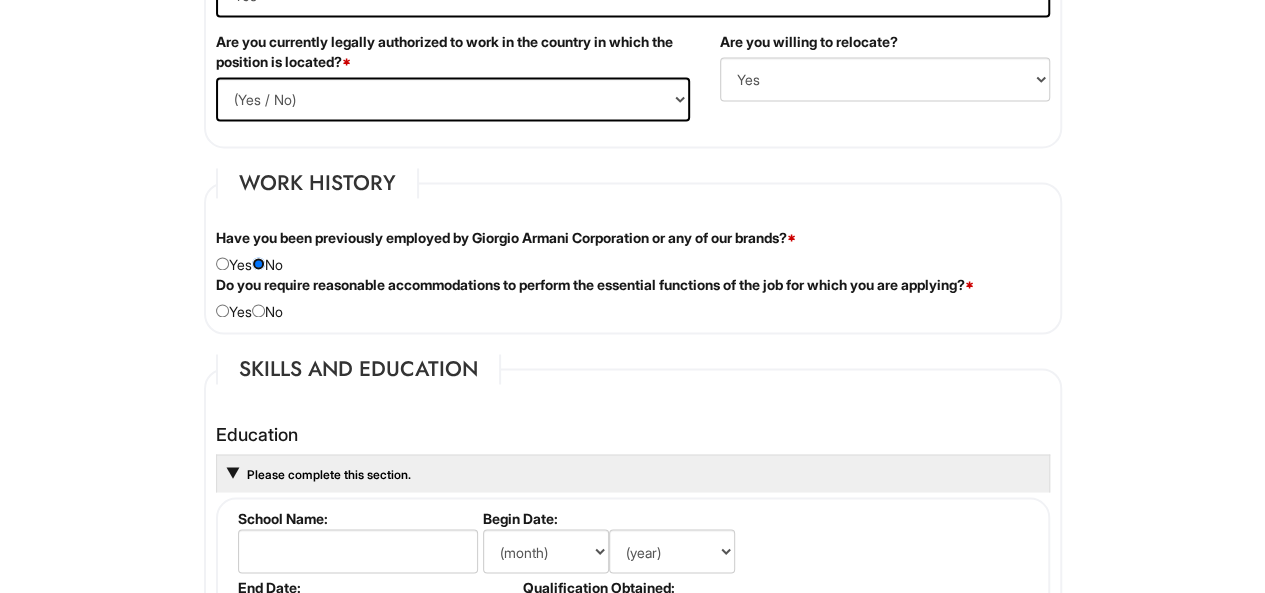 scroll, scrollTop: 1514, scrollLeft: 0, axis: vertical 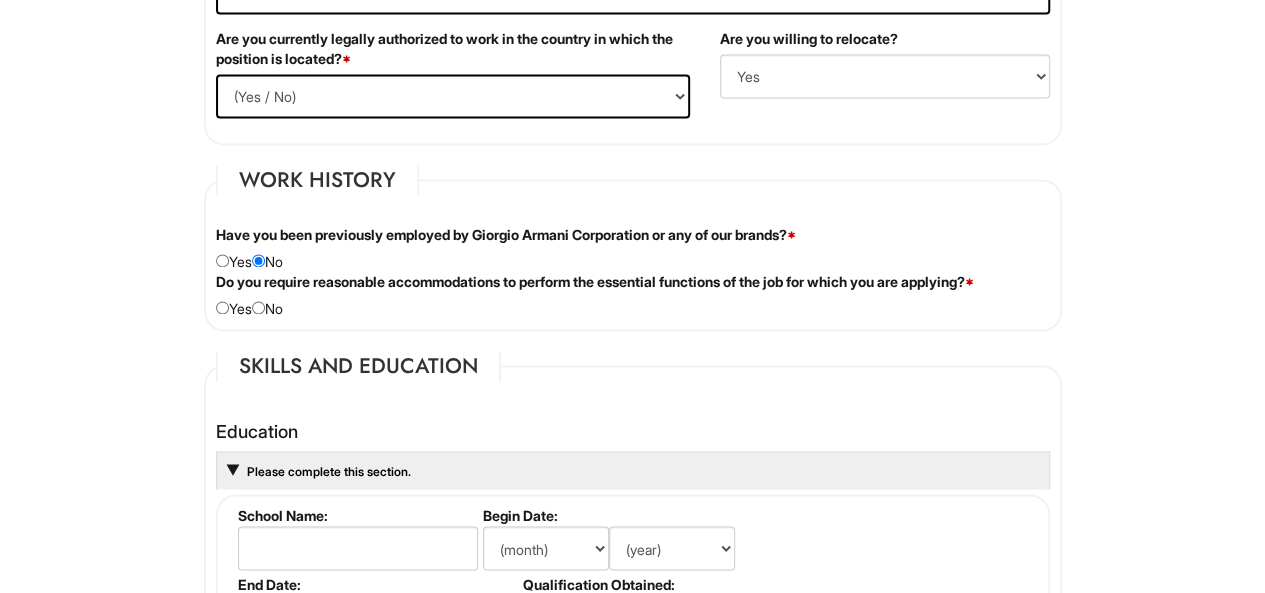 drag, startPoint x: 255, startPoint y: 311, endPoint x: 218, endPoint y: 307, distance: 37.215588 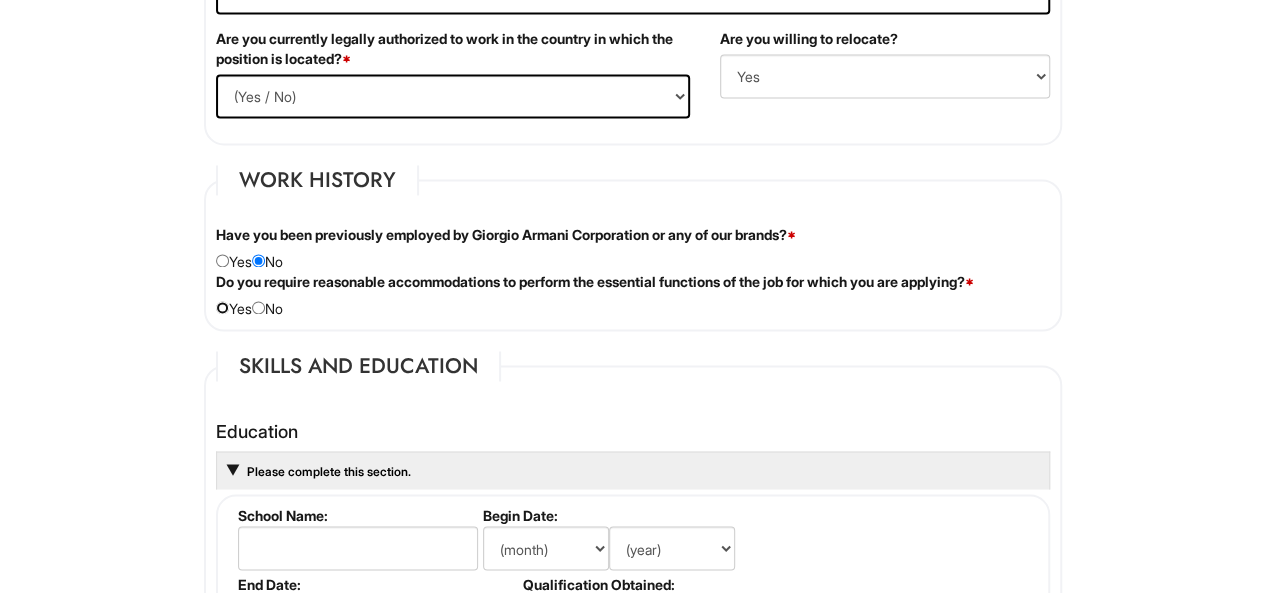 click at bounding box center [222, 307] 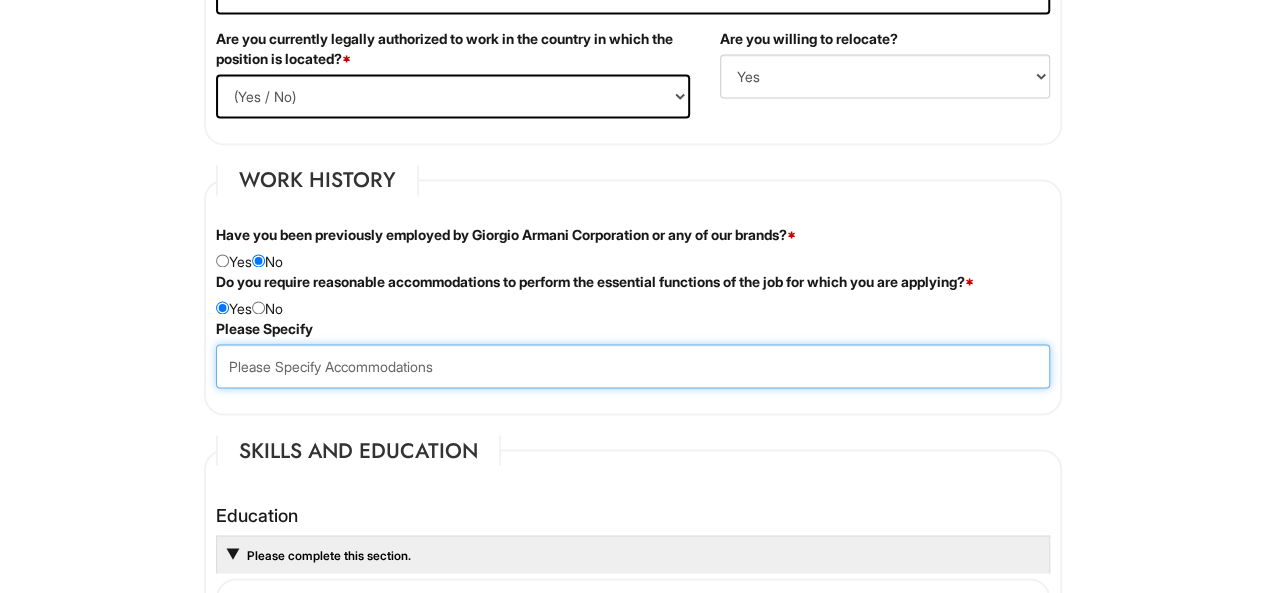 click at bounding box center [633, 366] 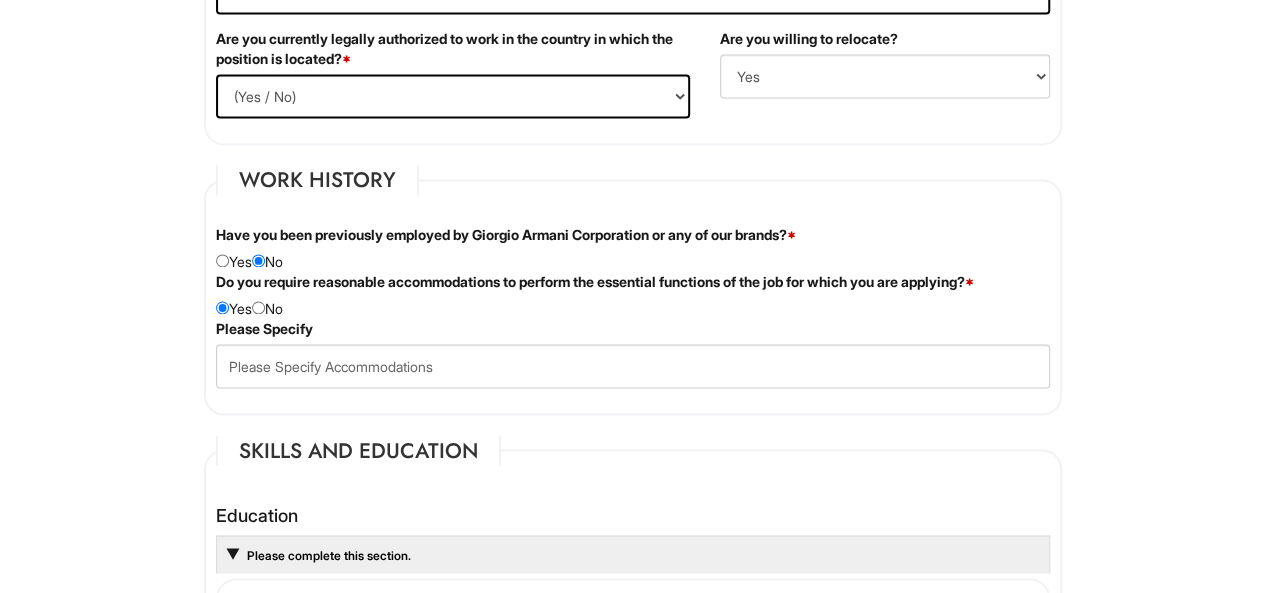 click on "Do you require reasonable accommodations to perform the essential functions of the job for which you are applying? *    Yes   No" at bounding box center (633, 295) 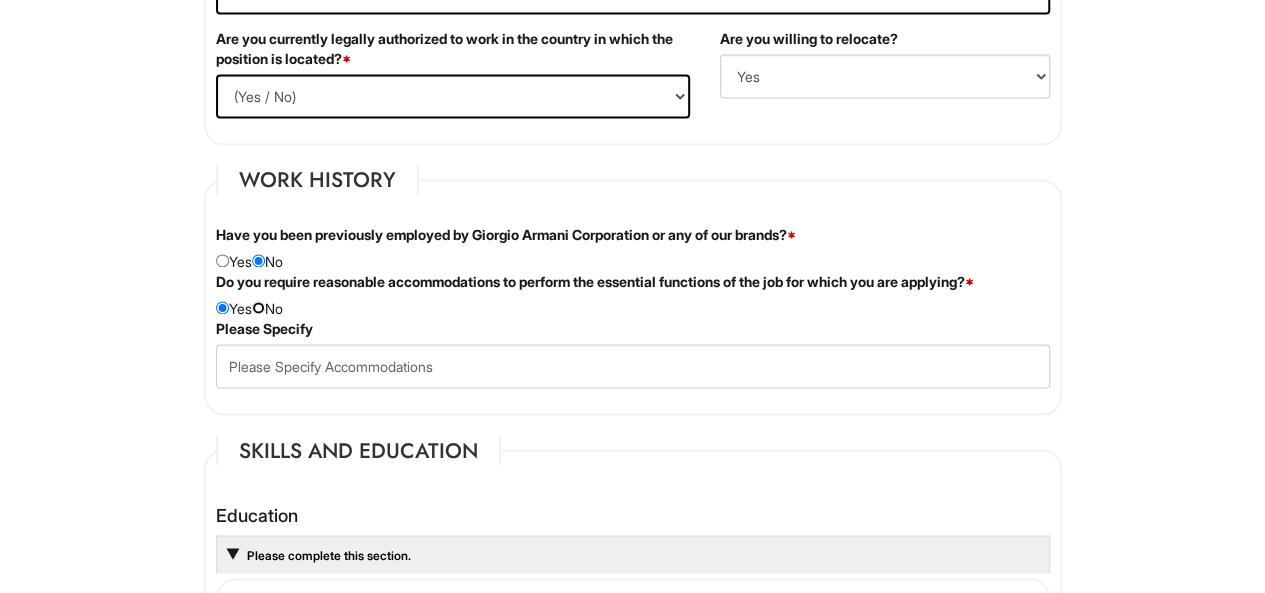click at bounding box center (258, 307) 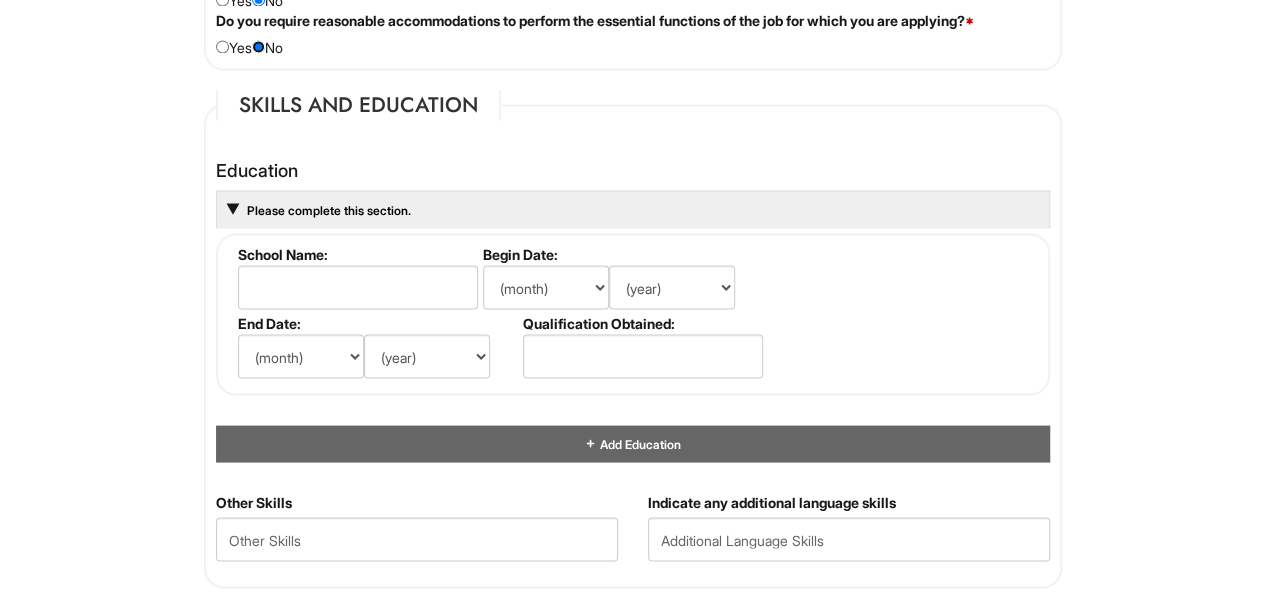 scroll, scrollTop: 1777, scrollLeft: 0, axis: vertical 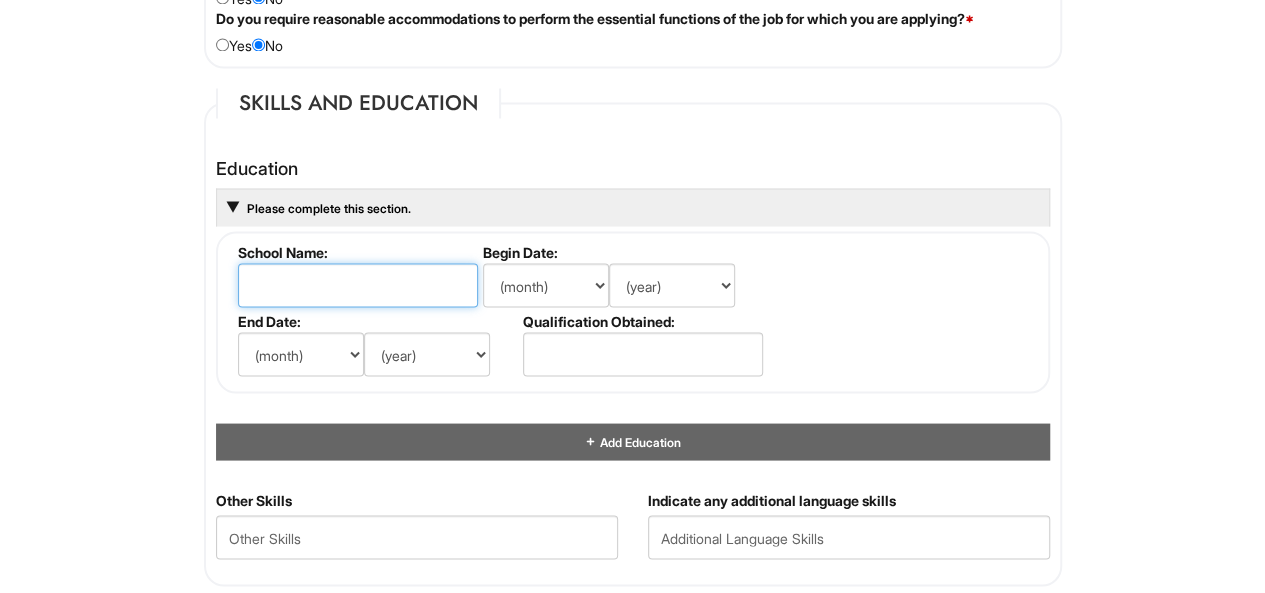 click at bounding box center [358, 285] 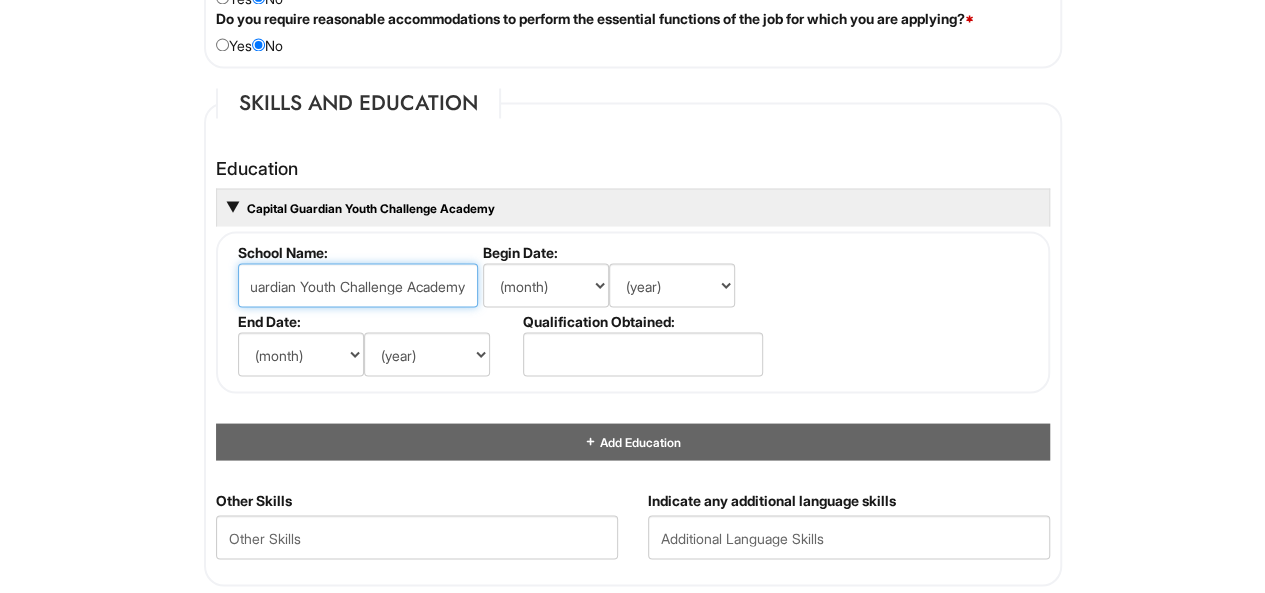scroll, scrollTop: 0, scrollLeft: 77, axis: horizontal 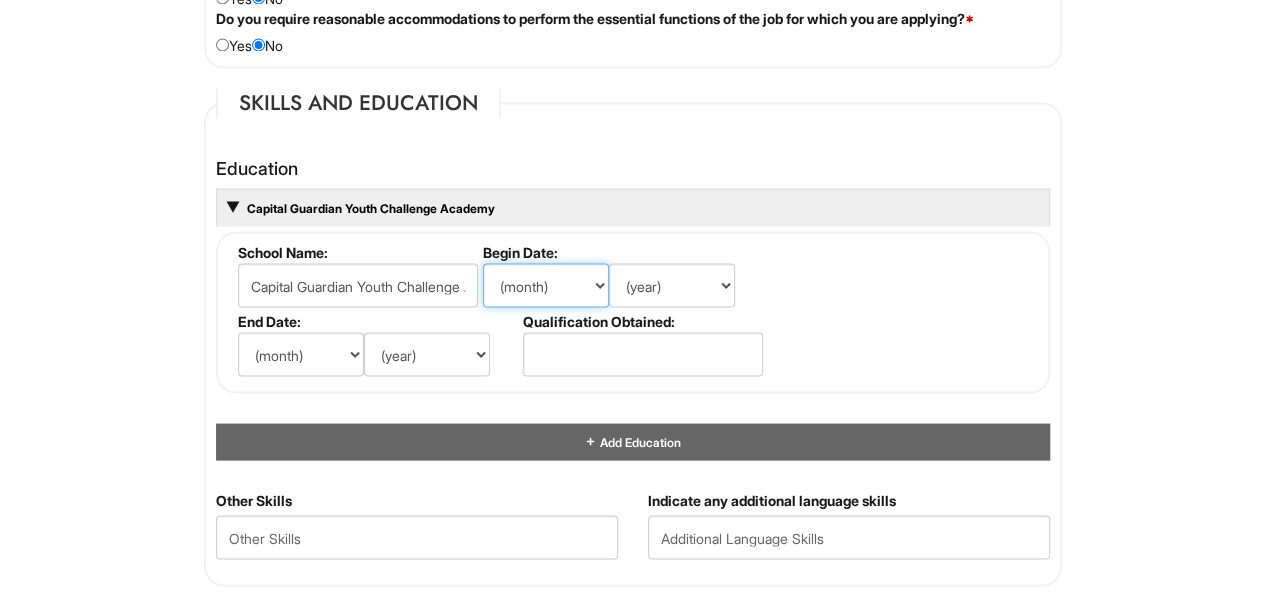 click on "(month) Jan Feb Mar Apr May Jun Jul Aug Sep Oct Nov Dec" at bounding box center [546, 285] 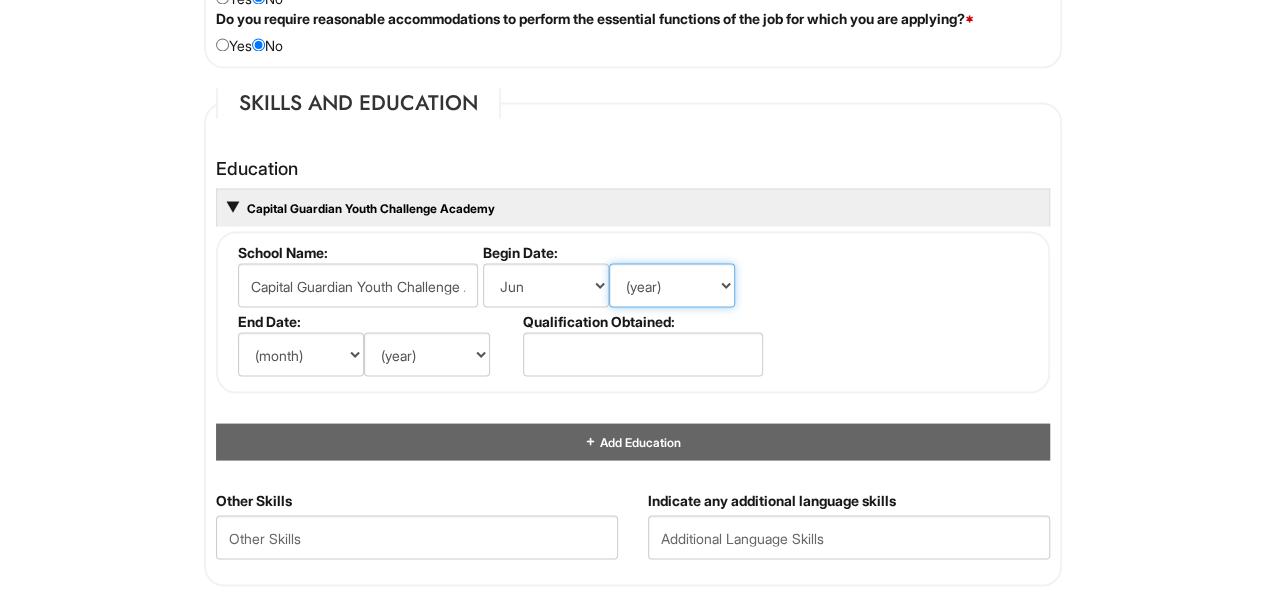 click on "(year) 2029 2028 2027 2026 2025 2024 2023 2022 2021 2020 2019 2018 2017 2016 2015 2014 2013 2012 2011 2010 2009 2008 2007 2006 2005 2004 2003 2002 2001 2000 1999 1998 1997 1996 1995 1994 1993 1992 1991 1990 1989 1988 1987 1986 1985 1984 1983 1982 1981 1980 1979 1978 1977 1976 1975 1974 1973 1972 1971 1970 1969 1968 1967 1966 1965 1964 1963 1962 1961 1960 1959 1958 1957 1956 1955 1954 1953 1952 1951 1950 1949 1948 1947 1946  --  2030 2031 2032 2033 2034 2035 2036 2037 2038 2039 2040 2041 2042 2043 2044 2045 2046 2047 2048 2049 2050 2051 2052 2053 2054 2055 2056 2057 2058 2059 2060 2061 2062 2063 2064" at bounding box center [672, 285] 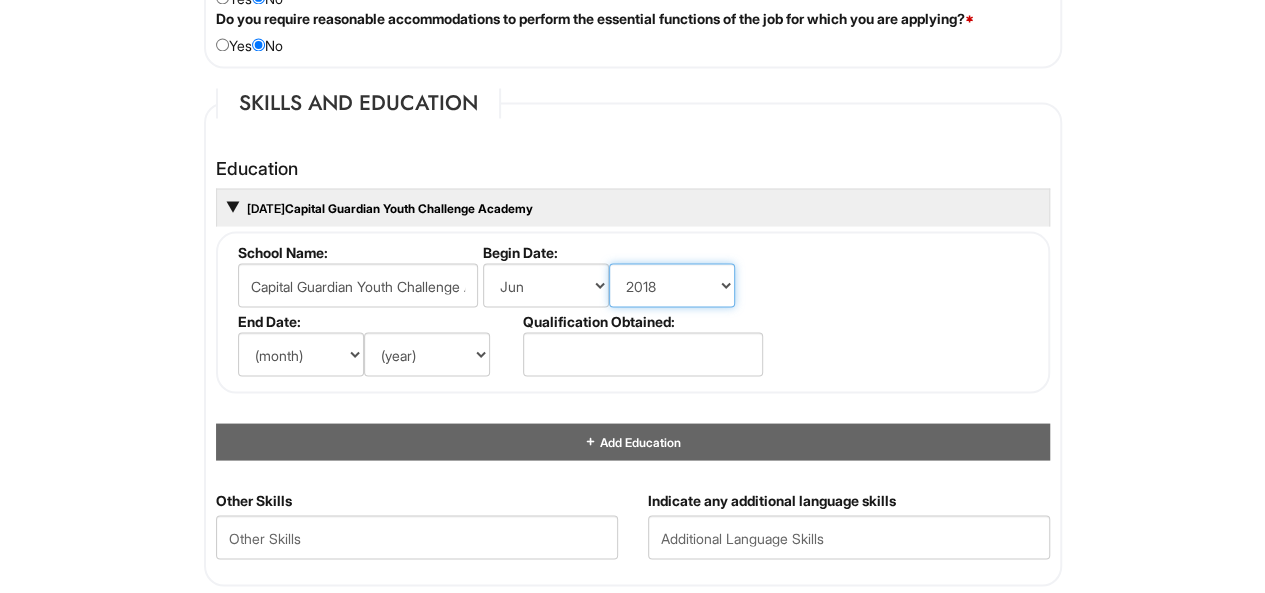 click on "(year) 2029 2028 2027 2026 2025 2024 2023 2022 2021 2020 2019 2018 2017 2016 2015 2014 2013 2012 2011 2010 2009 2008 2007 2006 2005 2004 2003 2002 2001 2000 1999 1998 1997 1996 1995 1994 1993 1992 1991 1990 1989 1988 1987 1986 1985 1984 1983 1982 1981 1980 1979 1978 1977 1976 1975 1974 1973 1972 1971 1970 1969 1968 1967 1966 1965 1964 1963 1962 1961 1960 1959 1958 1957 1956 1955 1954 1953 1952 1951 1950 1949 1948 1947 1946  --  2030 2031 2032 2033 2034 2035 2036 2037 2038 2039 2040 2041 2042 2043 2044 2045 2046 2047 2048 2049 2050 2051 2052 2053 2054 2055 2056 2057 2058 2059 2060 2061 2062 2063 2064" at bounding box center [672, 285] 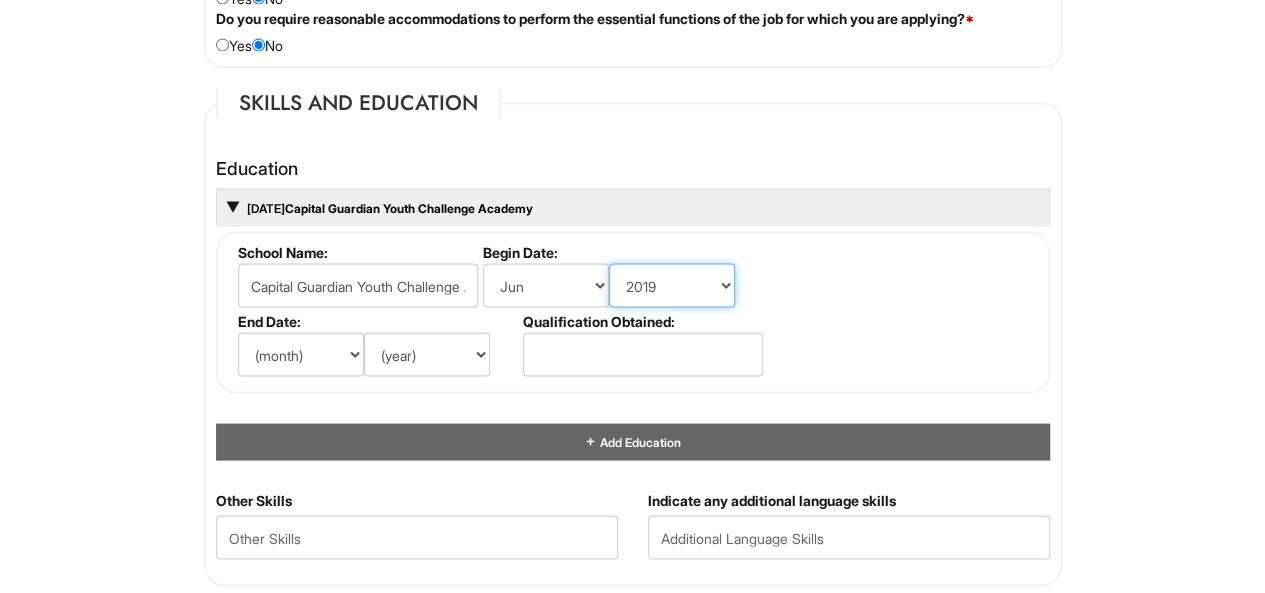 click on "(year) 2029 2028 2027 2026 2025 2024 2023 2022 2021 2020 2019 2018 2017 2016 2015 2014 2013 2012 2011 2010 2009 2008 2007 2006 2005 2004 2003 2002 2001 2000 1999 1998 1997 1996 1995 1994 1993 1992 1991 1990 1989 1988 1987 1986 1985 1984 1983 1982 1981 1980 1979 1978 1977 1976 1975 1974 1973 1972 1971 1970 1969 1968 1967 1966 1965 1964 1963 1962 1961 1960 1959 1958 1957 1956 1955 1954 1953 1952 1951 1950 1949 1948 1947 1946  --  2030 2031 2032 2033 2034 2035 2036 2037 2038 2039 2040 2041 2042 2043 2044 2045 2046 2047 2048 2049 2050 2051 2052 2053 2054 2055 2056 2057 2058 2059 2060 2061 2062 2063 2064" at bounding box center [672, 285] 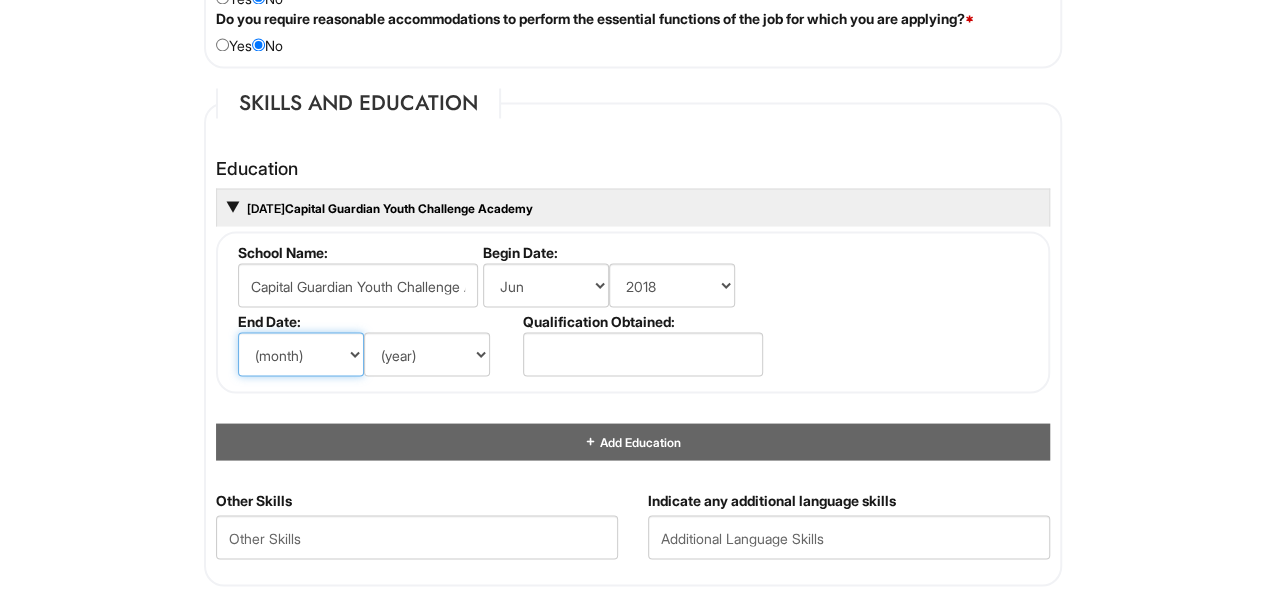 click on "(month) Jan Feb Mar Apr May Jun Jul Aug Sep Oct Nov Dec" at bounding box center [301, 354] 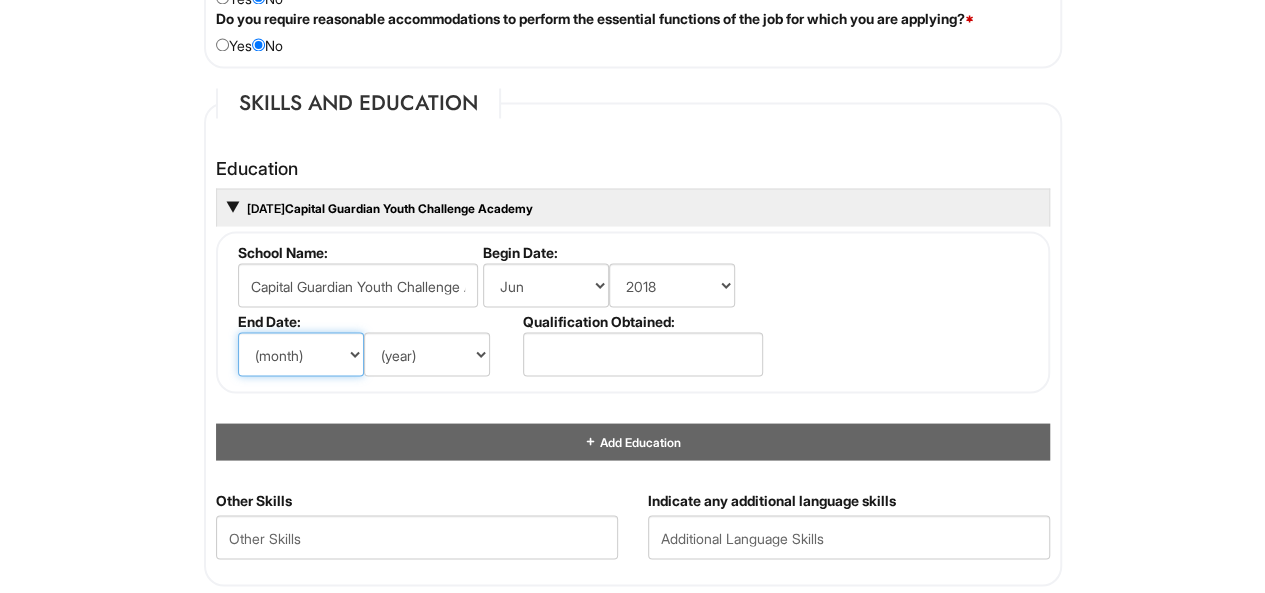 select on "12" 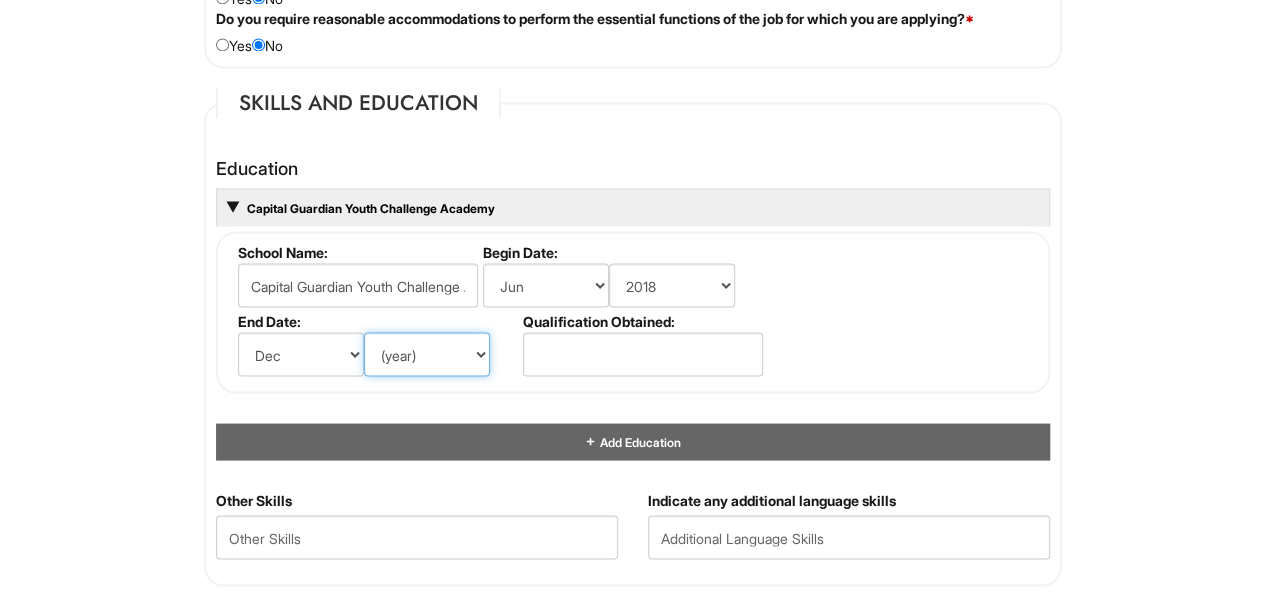 click on "(year) 2029 2028 2027 2026 2025 2024 2023 2022 2021 2020 2019 2018 2017 2016 2015 2014 2013 2012 2011 2010 2009 2008 2007 2006 2005 2004 2003 2002 2001 2000 1999 1998 1997 1996 1995 1994 1993 1992 1991 1990 1989 1988 1987 1986 1985 1984 1983 1982 1981 1980 1979 1978 1977 1976 1975 1974 1973 1972 1971 1970 1969 1968 1967 1966 1965 1964 1963 1962 1961 1960 1959 1958 1957 1956 1955 1954 1953 1952 1951 1950 1949 1948 1947 1946  --  2030 2031 2032 2033 2034 2035 2036 2037 2038 2039 2040 2041 2042 2043 2044 2045 2046 2047 2048 2049 2050 2051 2052 2053 2054 2055 2056 2057 2058 2059 2060 2061 2062 2063 2064" at bounding box center [427, 354] 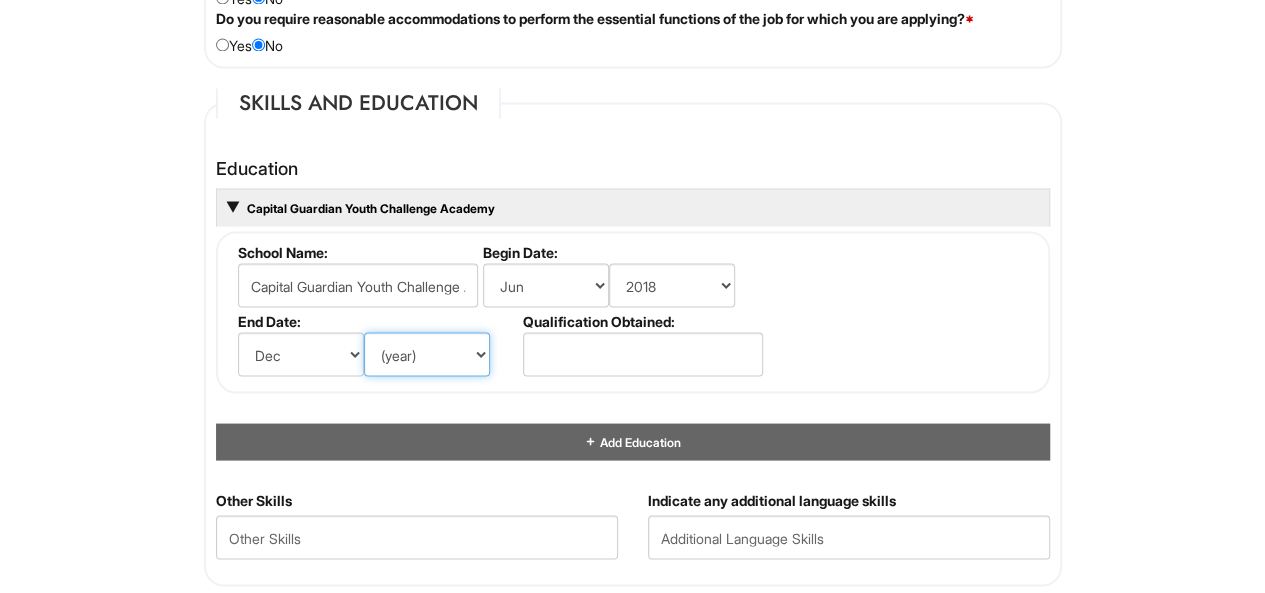 select on "2018" 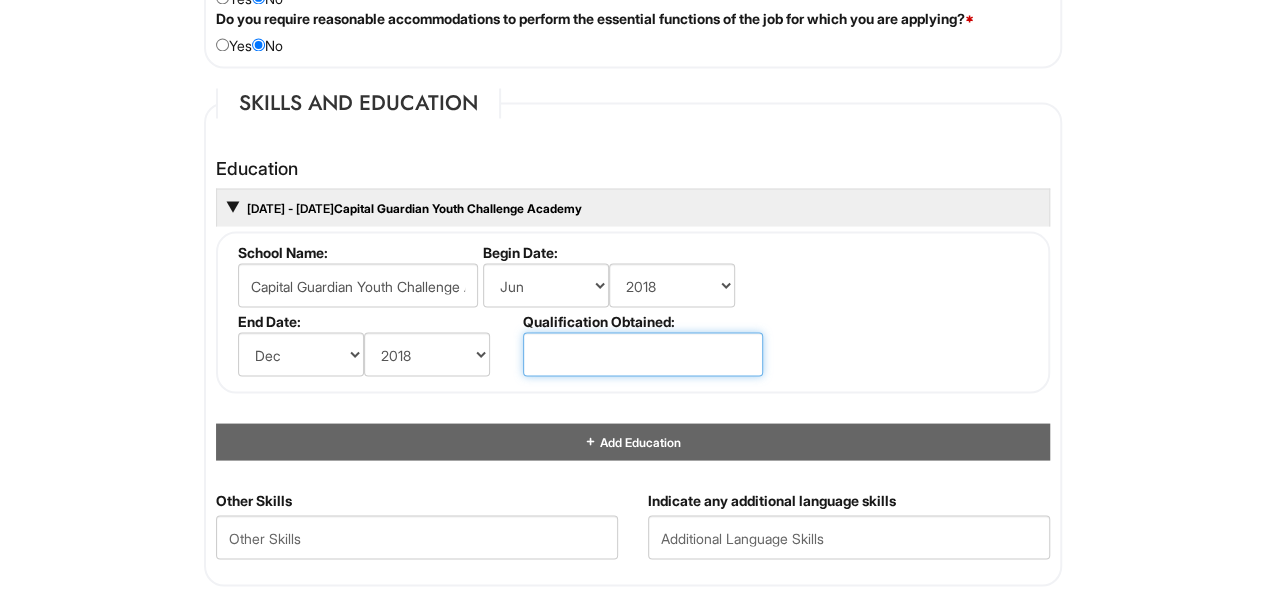 click at bounding box center (643, 354) 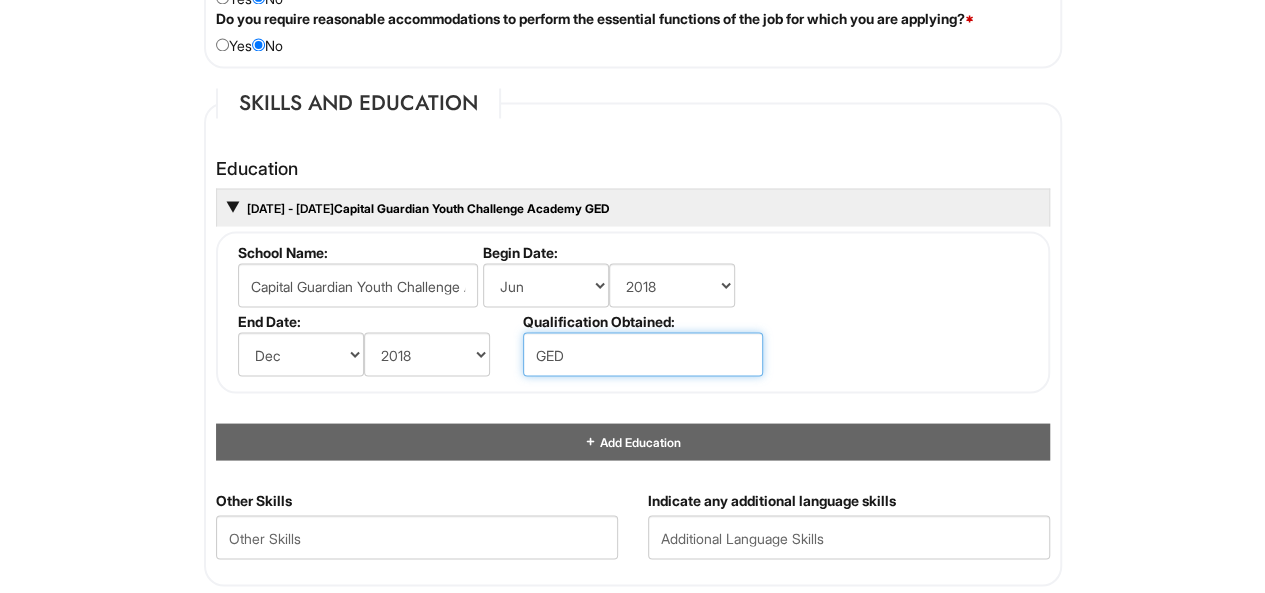 type on "GED" 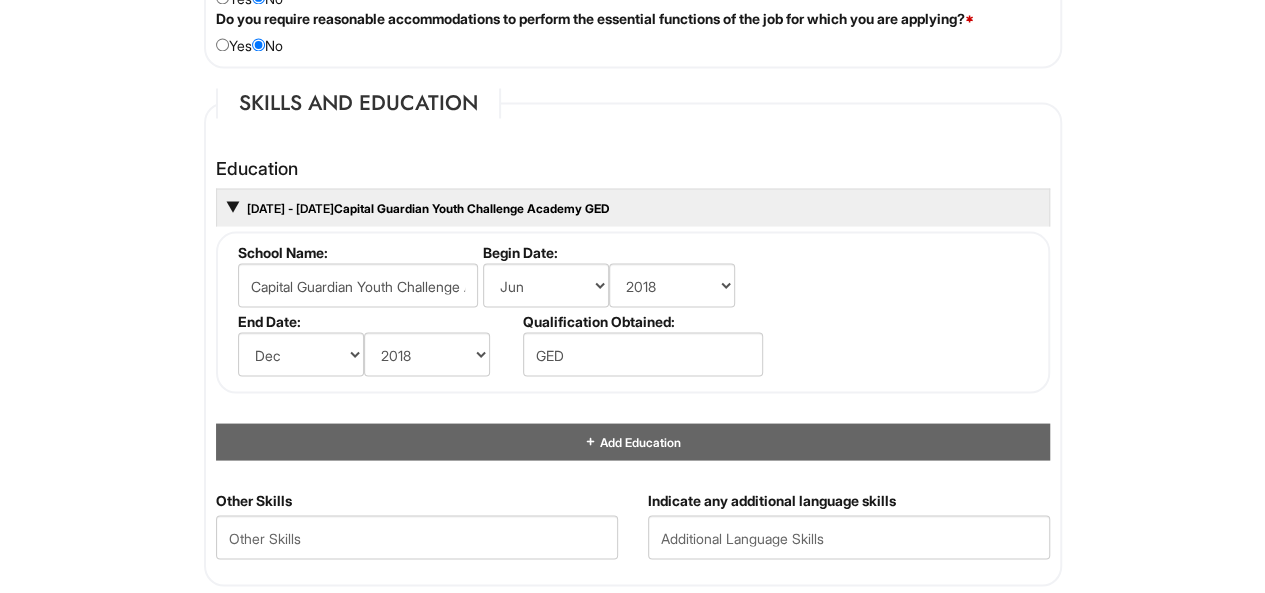 click on "School Name:
Capital Guardian Youth Challenge Academy
Begin Date:
(month) Jan Feb Mar Apr May Jun Jul Aug Sep Oct Nov Dec (year) 2029 2028 2027 2026 2025 2024 2023 2022 2021 2020 2019 2018 2017 2016 2015 2014 2013 2012 2011 2010 2009 2008 2007 2006 2005 2004 2003 2002 2001 2000 1999 1998 1997 1996 1995 1994 1993 1992 1991 1990 1989 1988 1987 1986 1985 1984 1983 1982 1981 1980 1979 1978 1977 1976 1975 1974 1973 1972 1971 1970 1969 1968 1967 1966 1965 1964 1963 1962 1961 1960 1959 1958 1957 1956 1955 1954 1953 1952 1951 1950 1949 1948 1947 1946  --  2030 2031 2032 2033 2034 2035 2036 2037 2038 2039 2040 2041 2042 2043 2044 2045 2046 2047 2048 2049 2050 2051 2052 2053 2054 2055 2056 2057 2058 2059 2060 2061 2062 2063 2064
End Date:
(month) Jan Feb Mar Apr May Jun Jul Aug Sep Oct Nov Dec (year) 2029 2028 2027 2026 2025 2024 2023 2022 2021 2020 2019 2018 2017 2016 2015 2014 2013 2012 2011 2010 2009 2008 2007 2006 2005 2004 2003 2002 2001 2000 1999 1998 1997 1996 1995 1994 1993 1992" at bounding box center [633, 312] 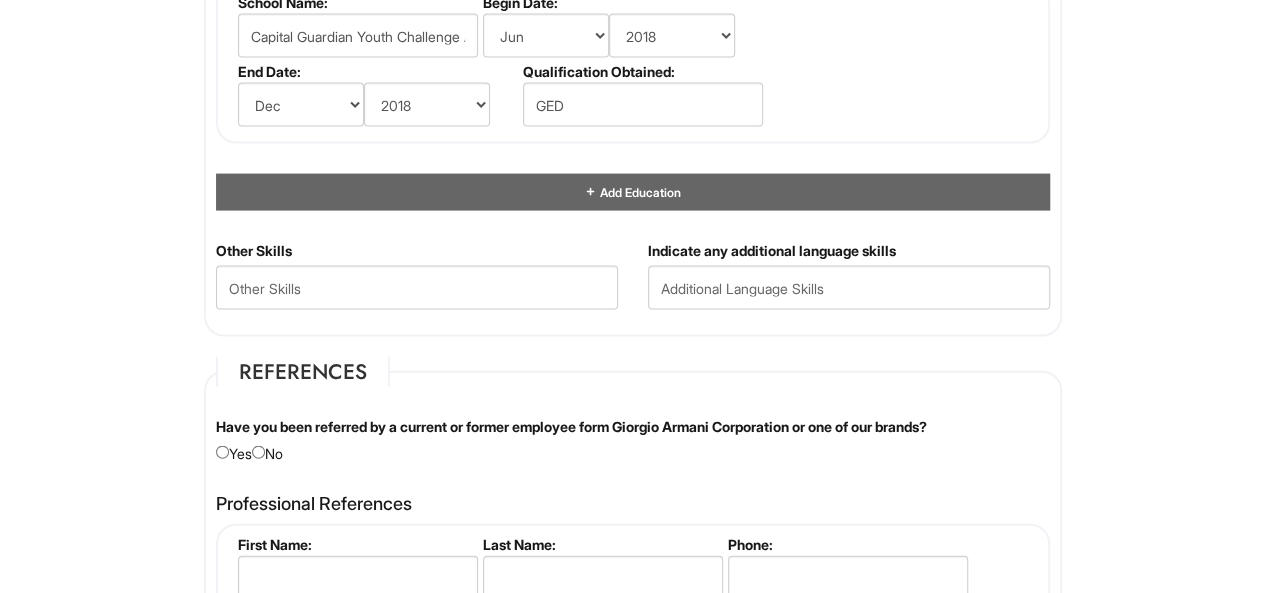 scroll, scrollTop: 2027, scrollLeft: 0, axis: vertical 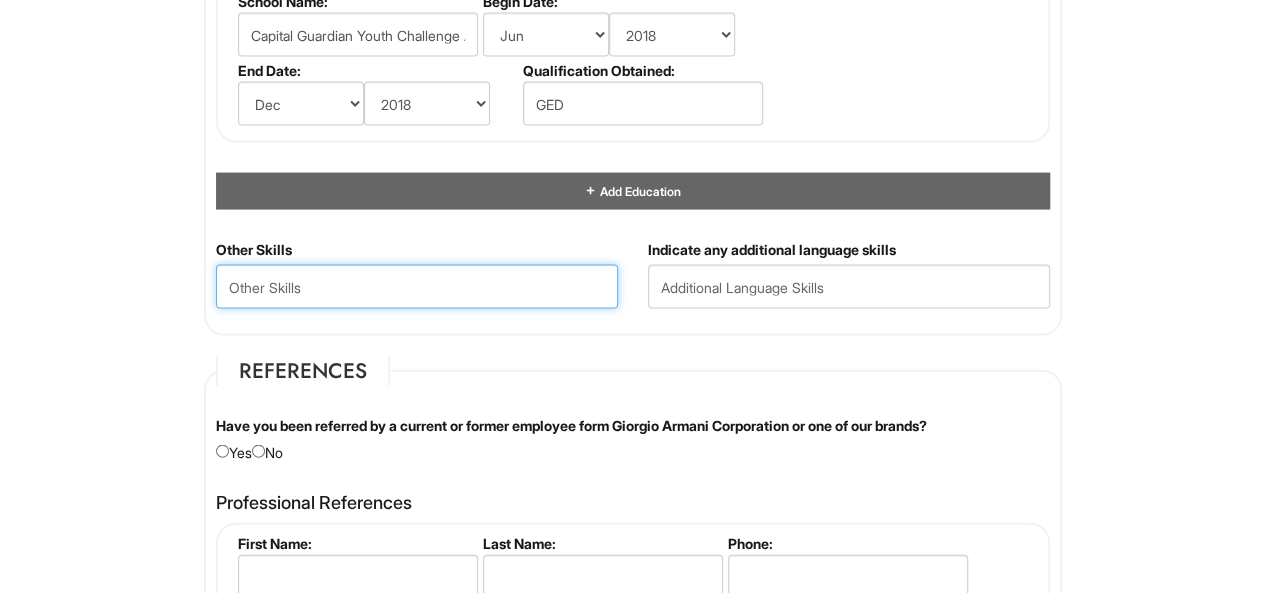 click at bounding box center [417, 287] 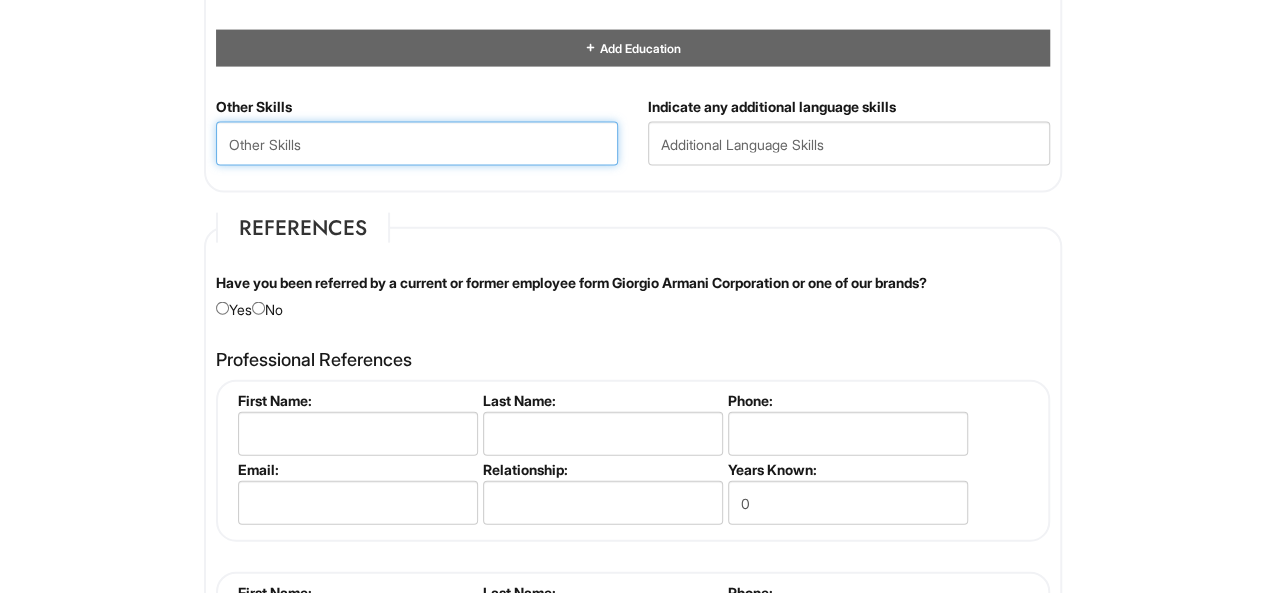scroll, scrollTop: 2171, scrollLeft: 0, axis: vertical 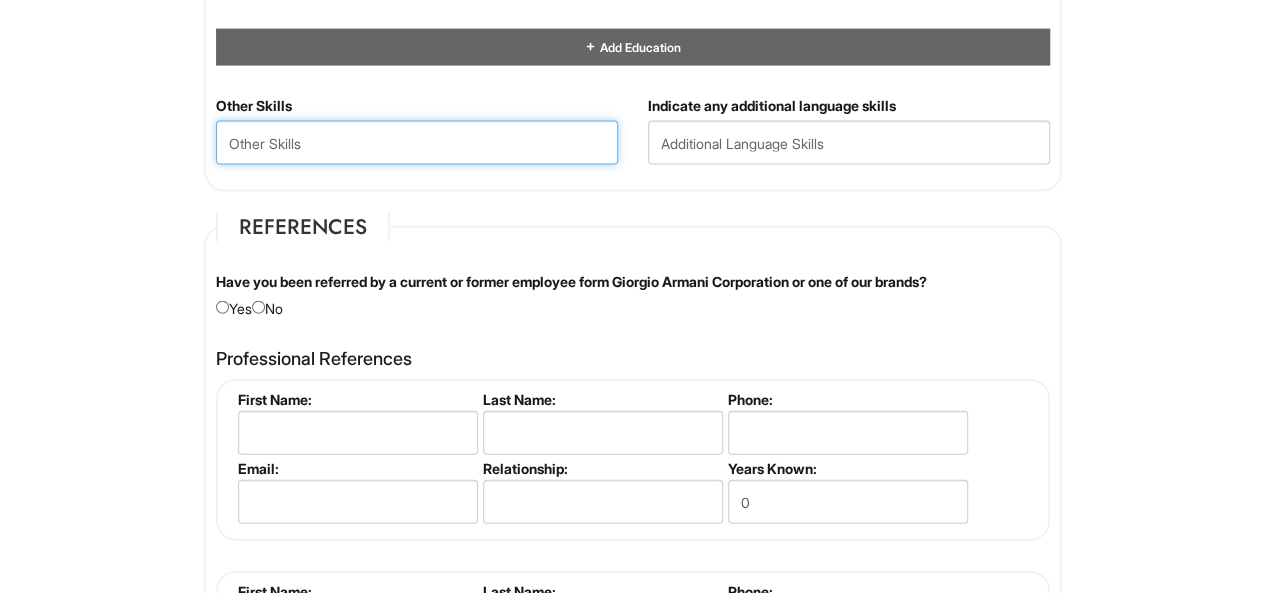 type on "c" 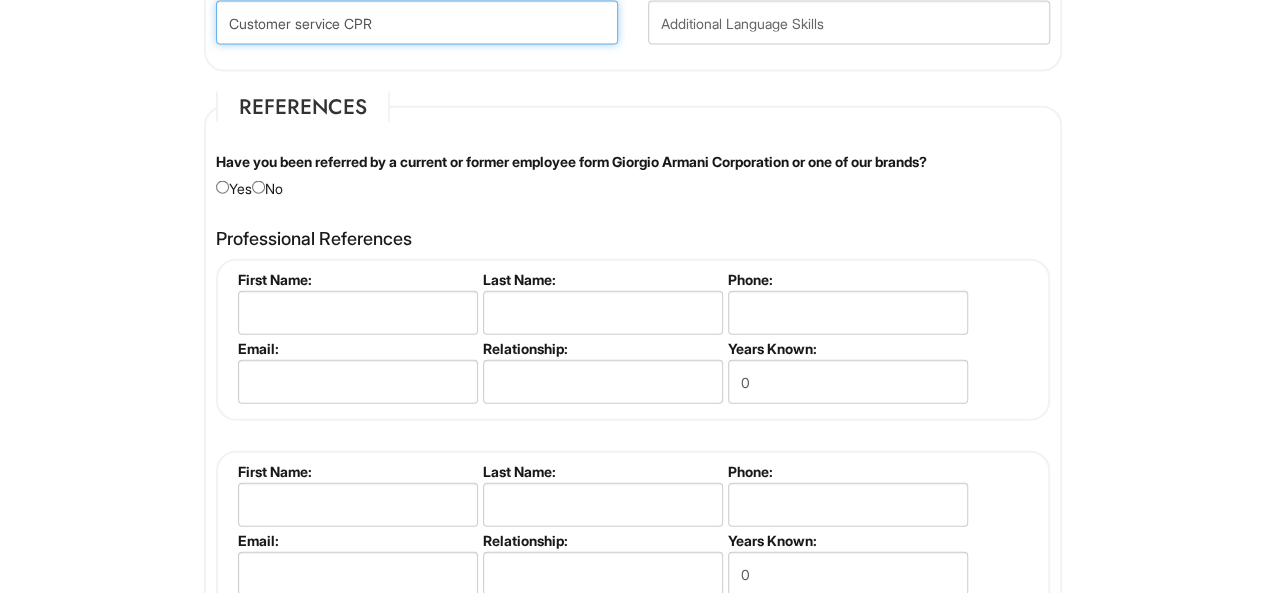 scroll, scrollTop: 2292, scrollLeft: 0, axis: vertical 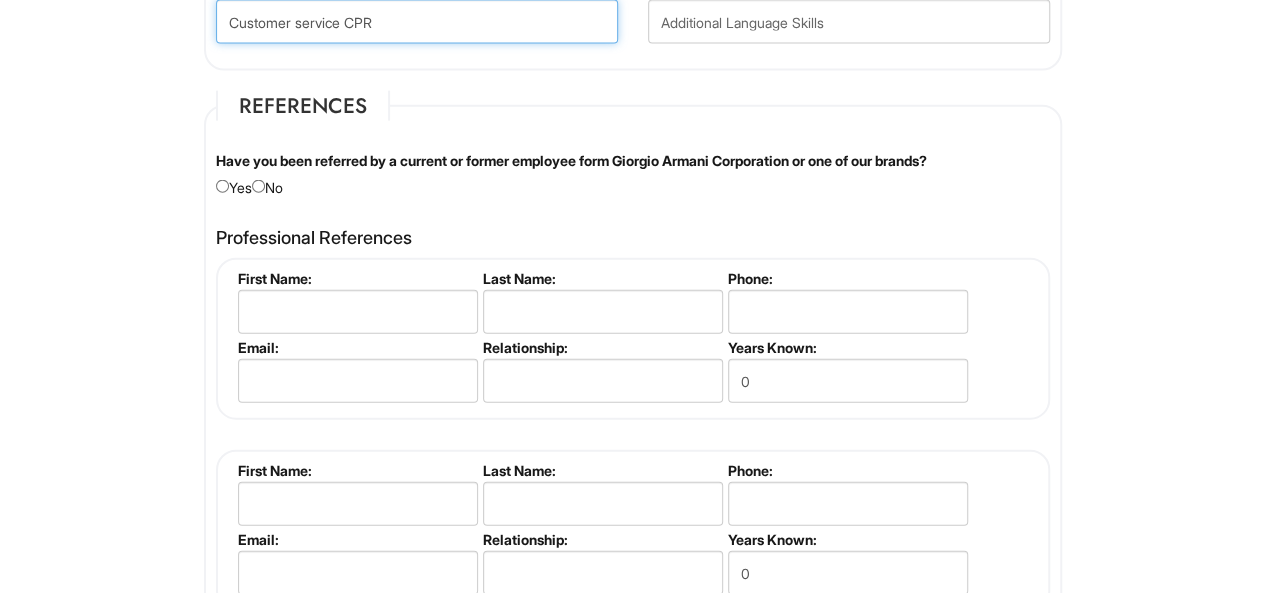 type on "Customer service CPR" 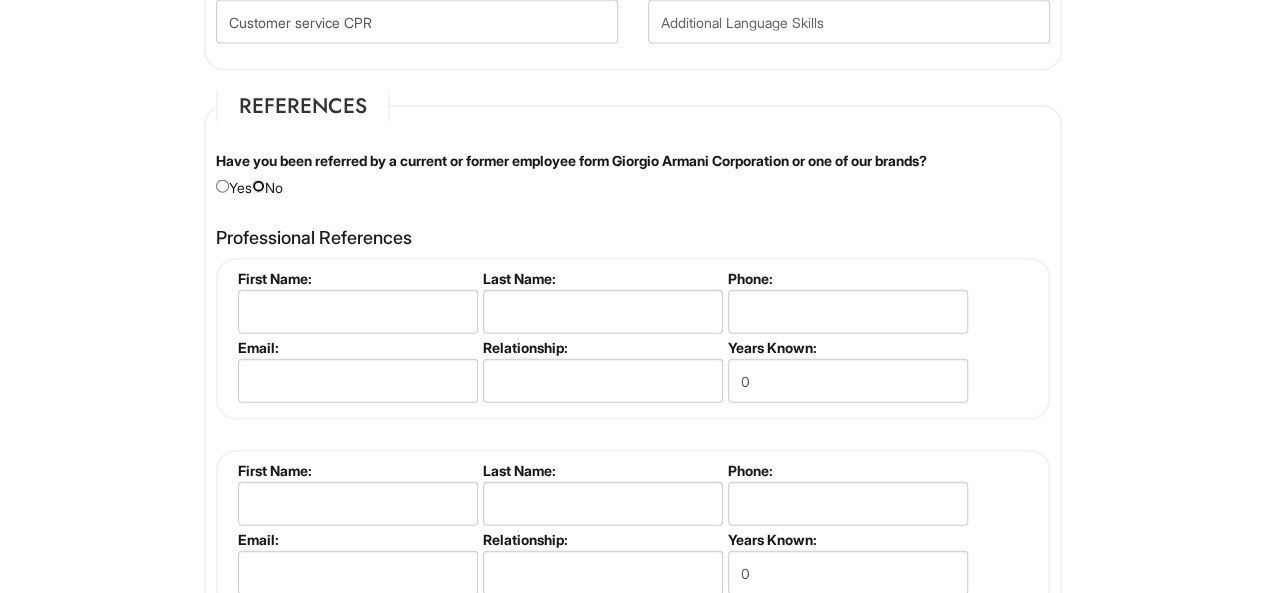 click at bounding box center (258, 186) 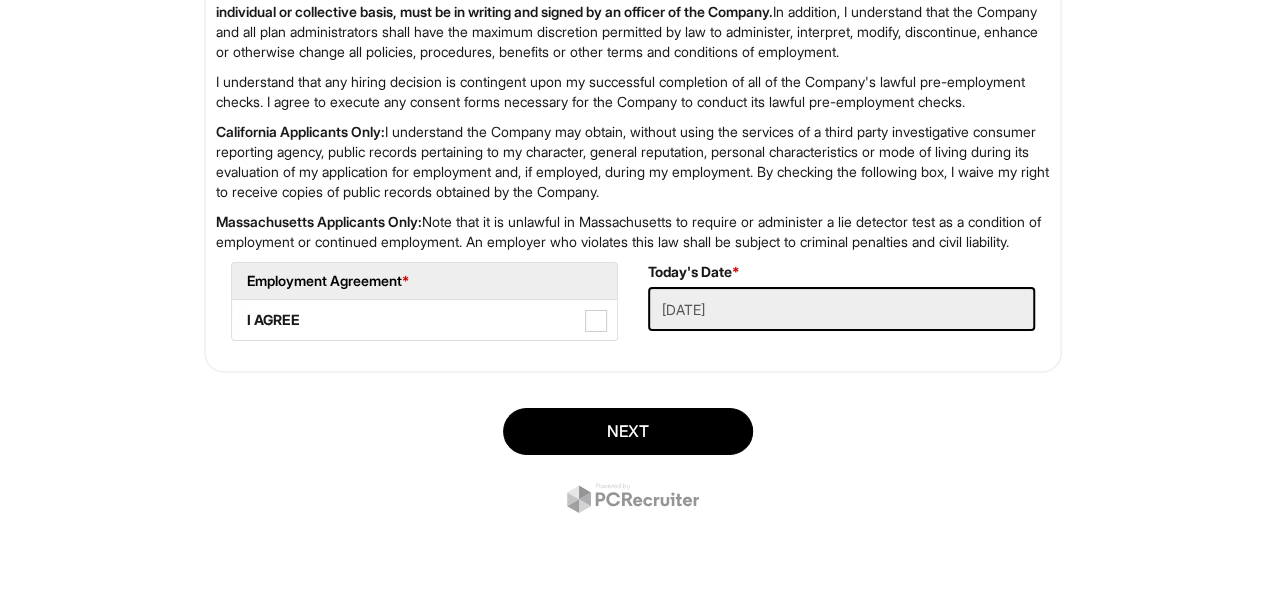 scroll, scrollTop: 3384, scrollLeft: 0, axis: vertical 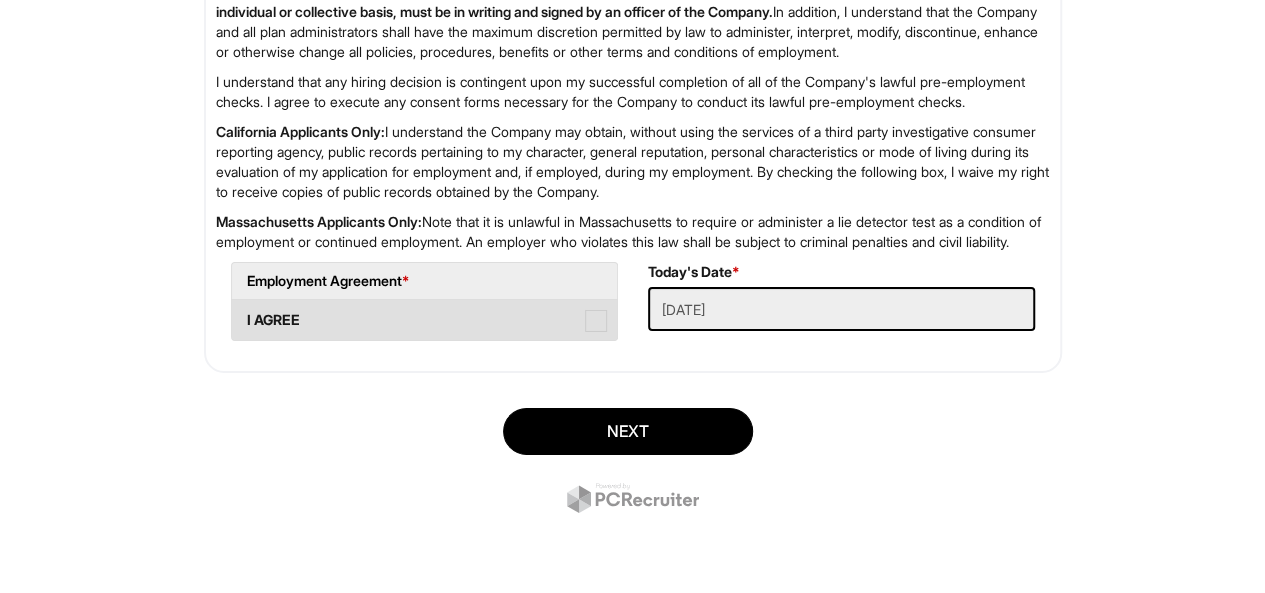 click at bounding box center [596, 321] 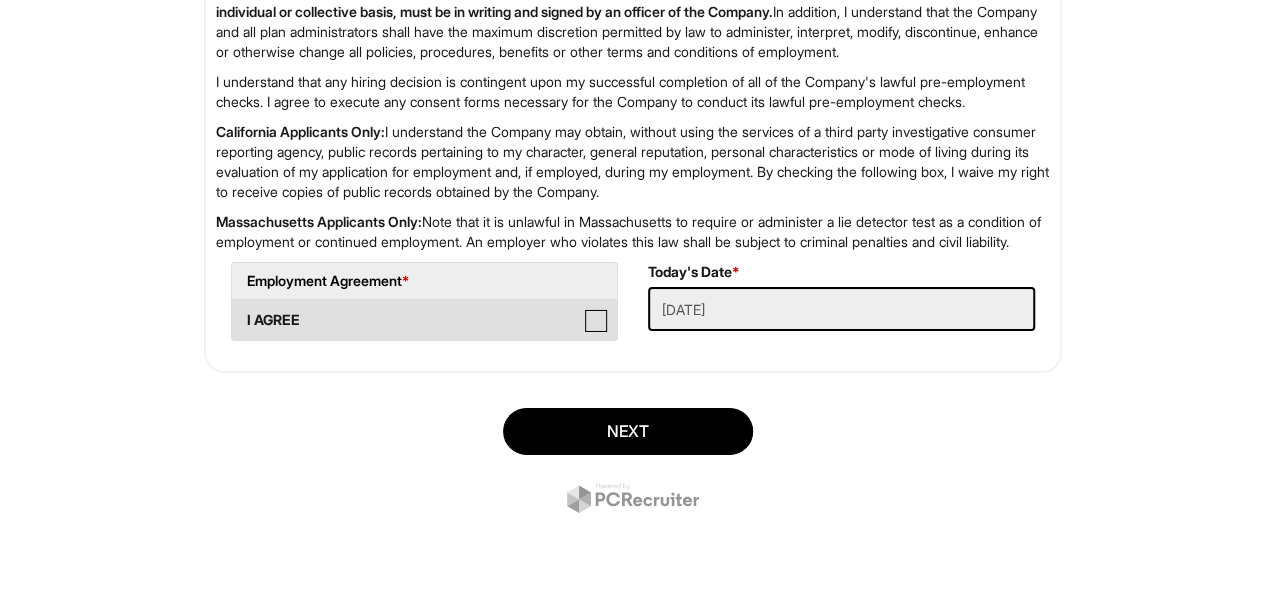 click on "I AGREE" at bounding box center [238, 310] 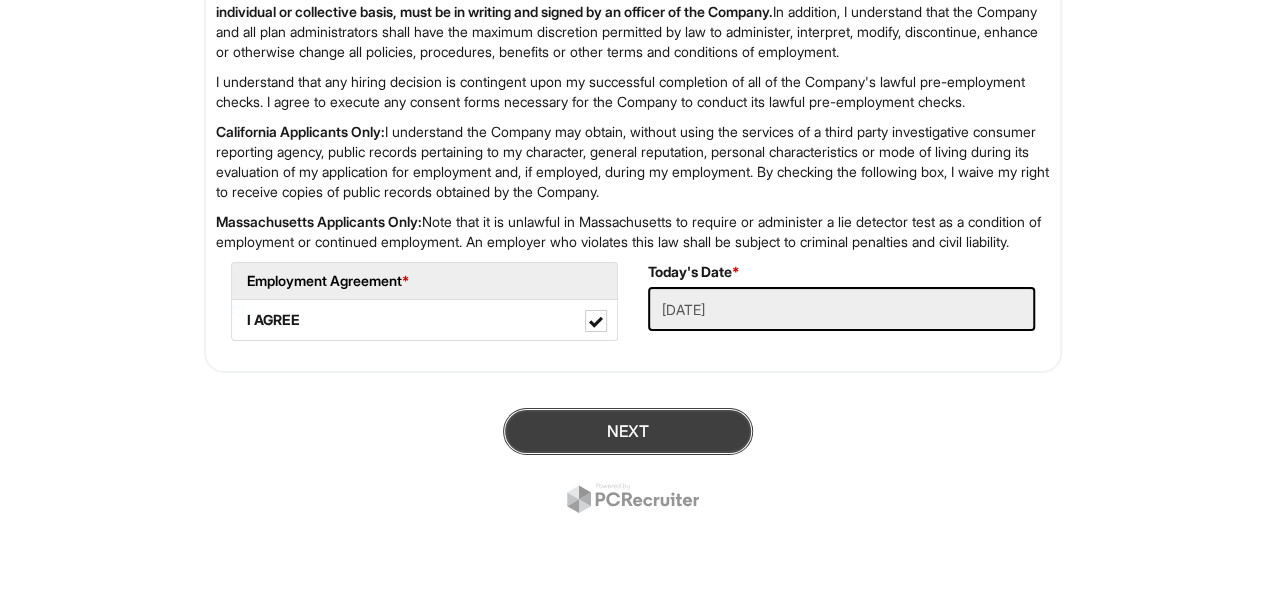 click on "Next" at bounding box center [628, 431] 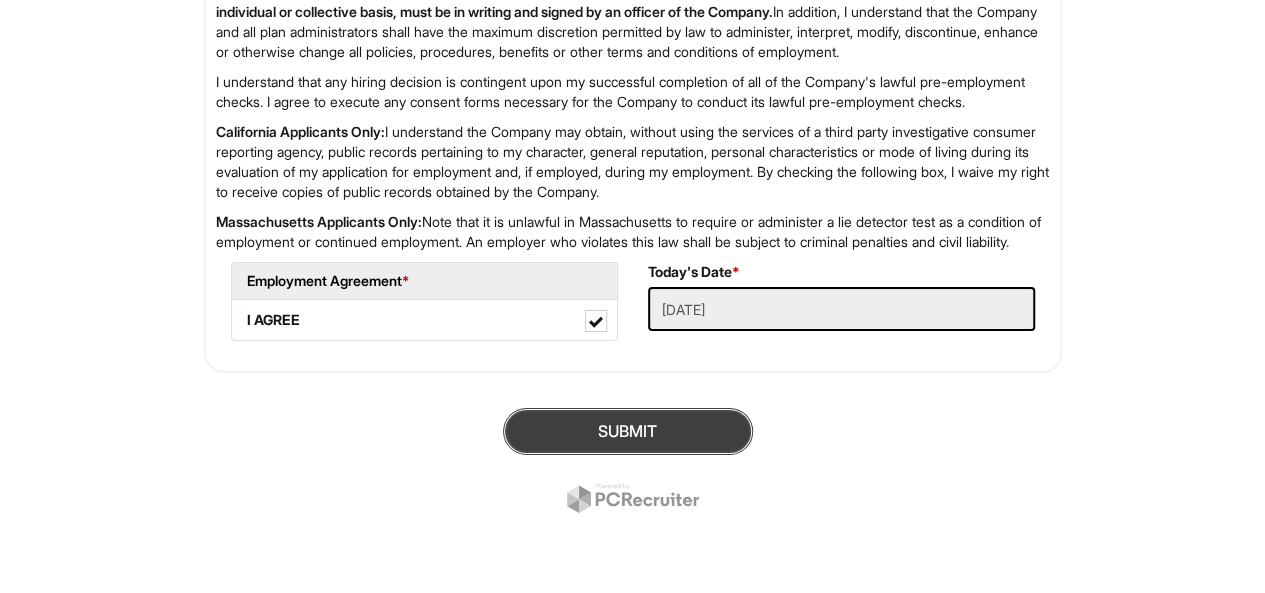 click on "SUBMIT" at bounding box center (628, 431) 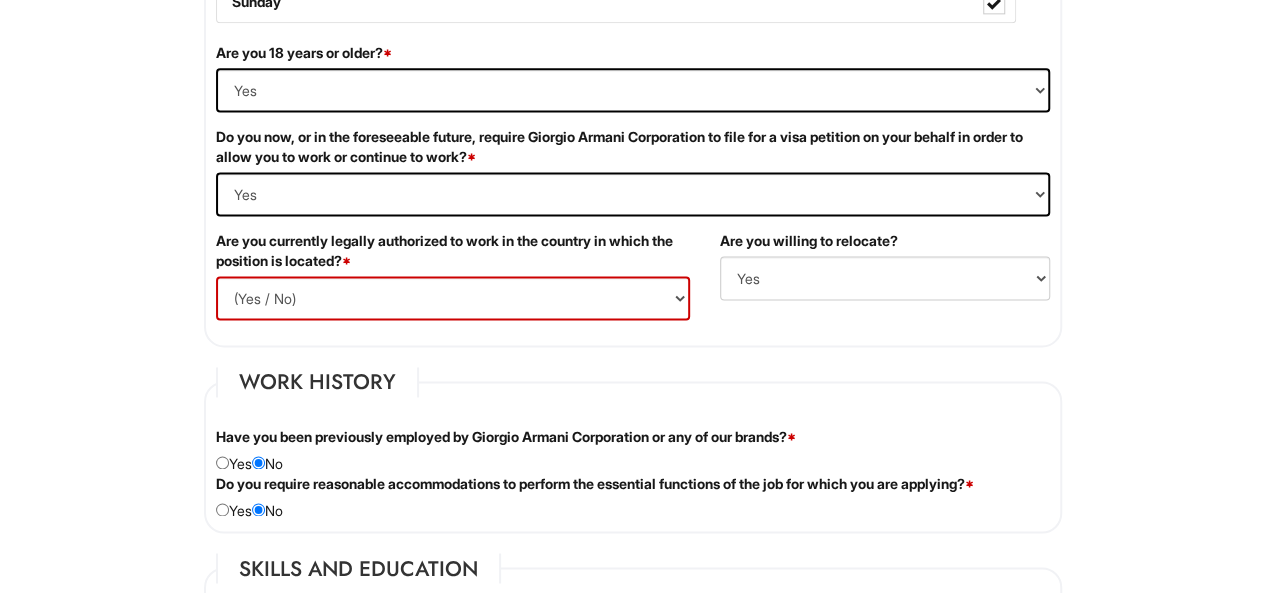 scroll, scrollTop: 1356, scrollLeft: 0, axis: vertical 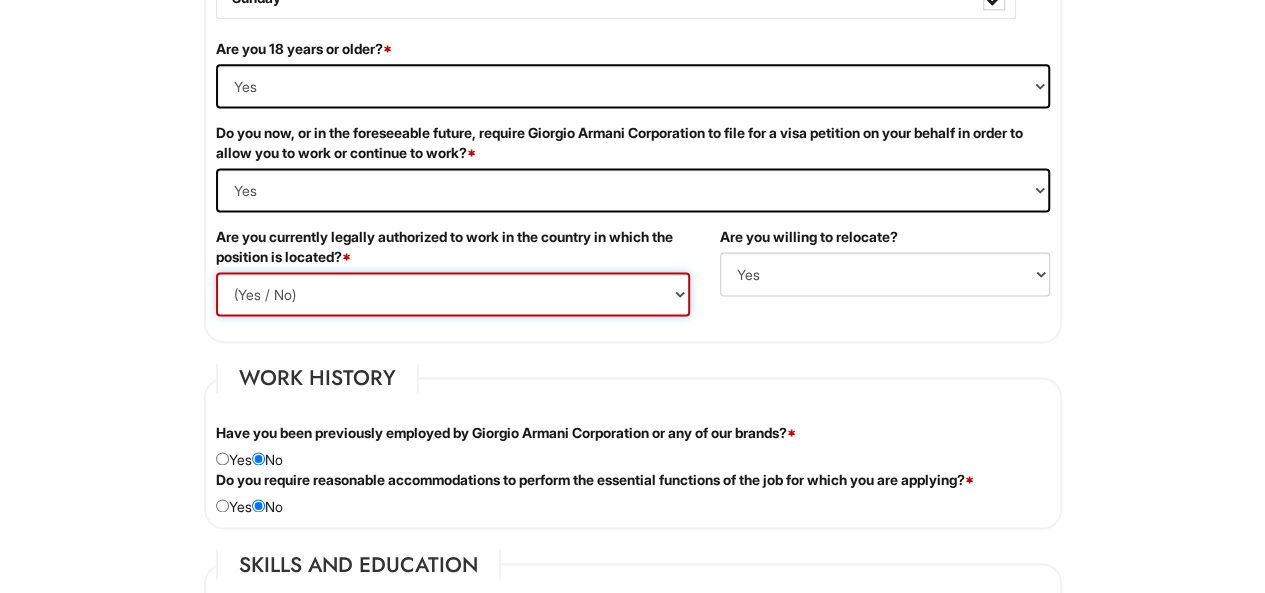 click on "(Yes / No) Yes No" at bounding box center (453, 294) 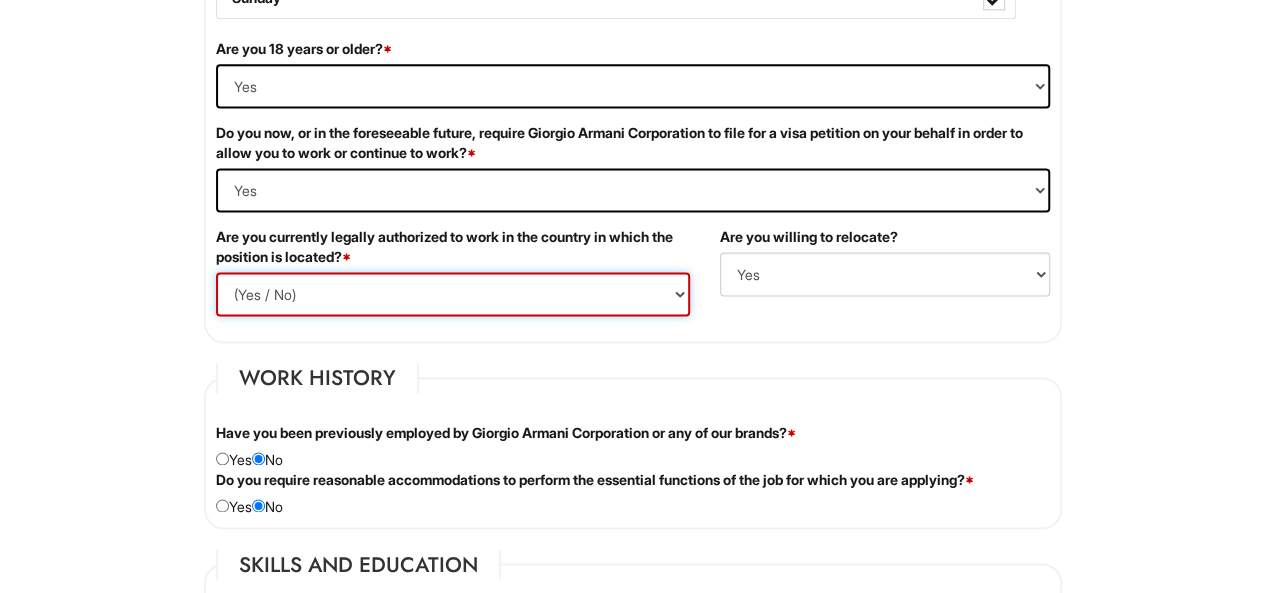 select on "Yes" 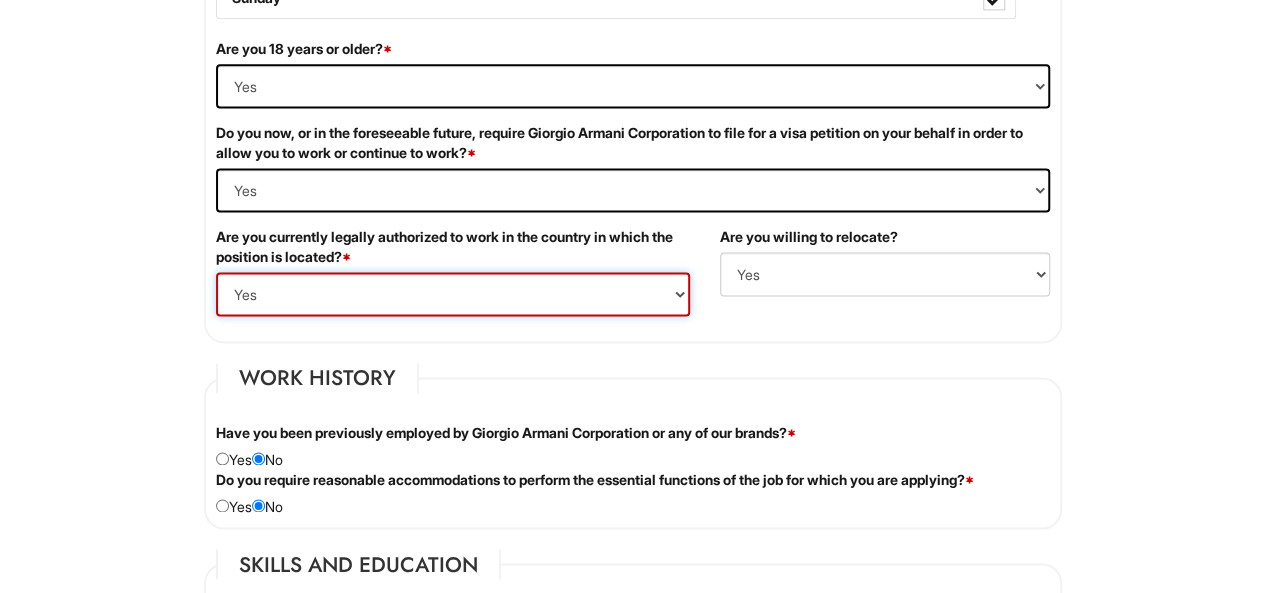click on "(Yes / No) Yes No" at bounding box center [453, 294] 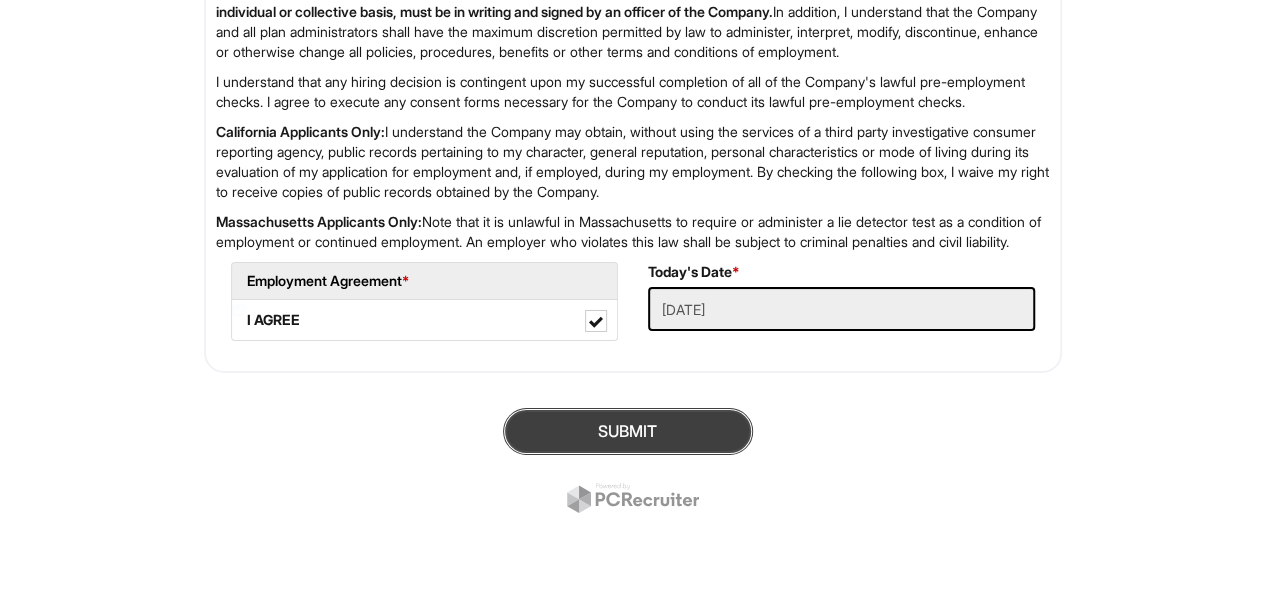 click on "SUBMIT" at bounding box center [628, 431] 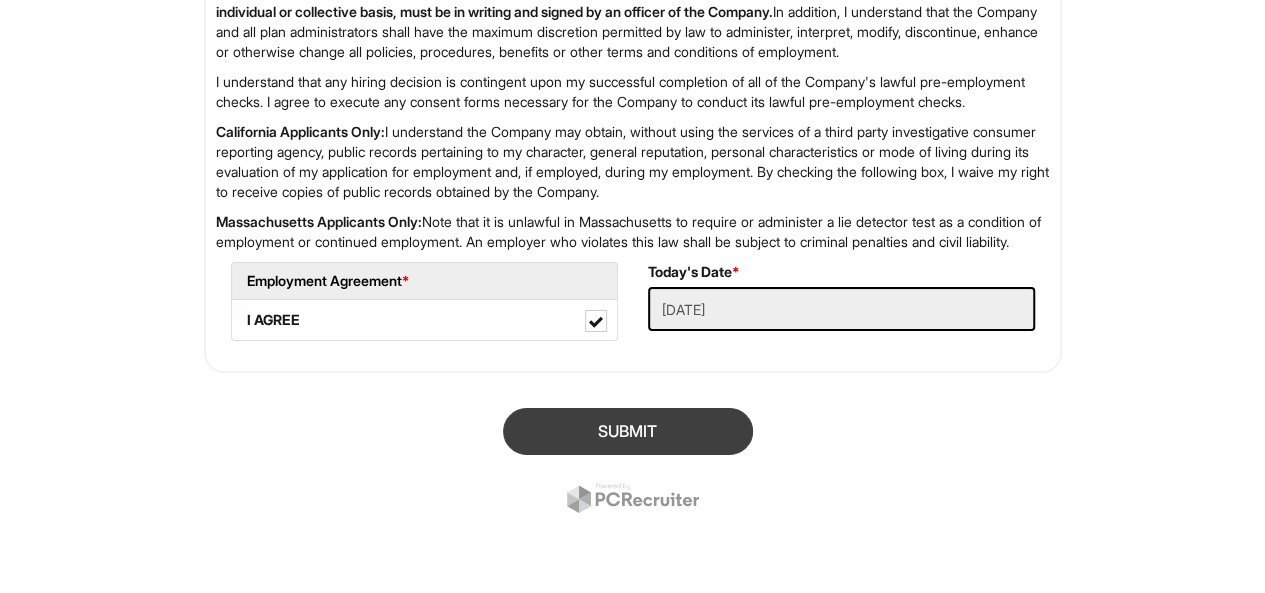 scroll, scrollTop: 122, scrollLeft: 0, axis: vertical 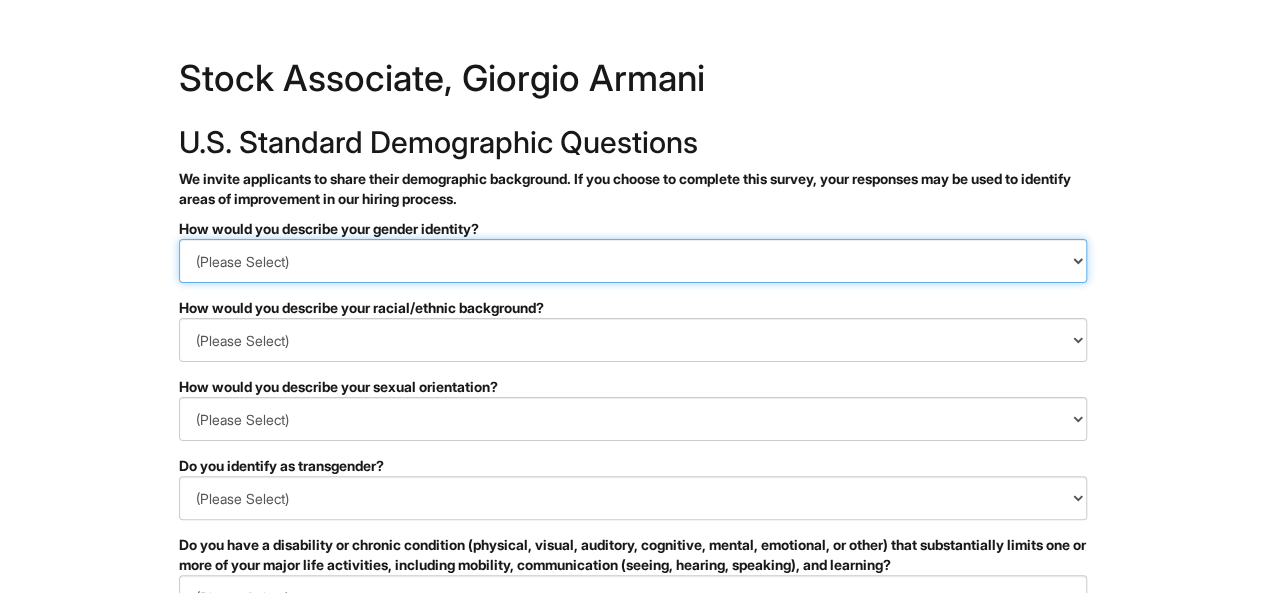 click on "(Please Select) Man Woman Non-binary I prefer to self-describe I don't wish to answer" at bounding box center [633, 261] 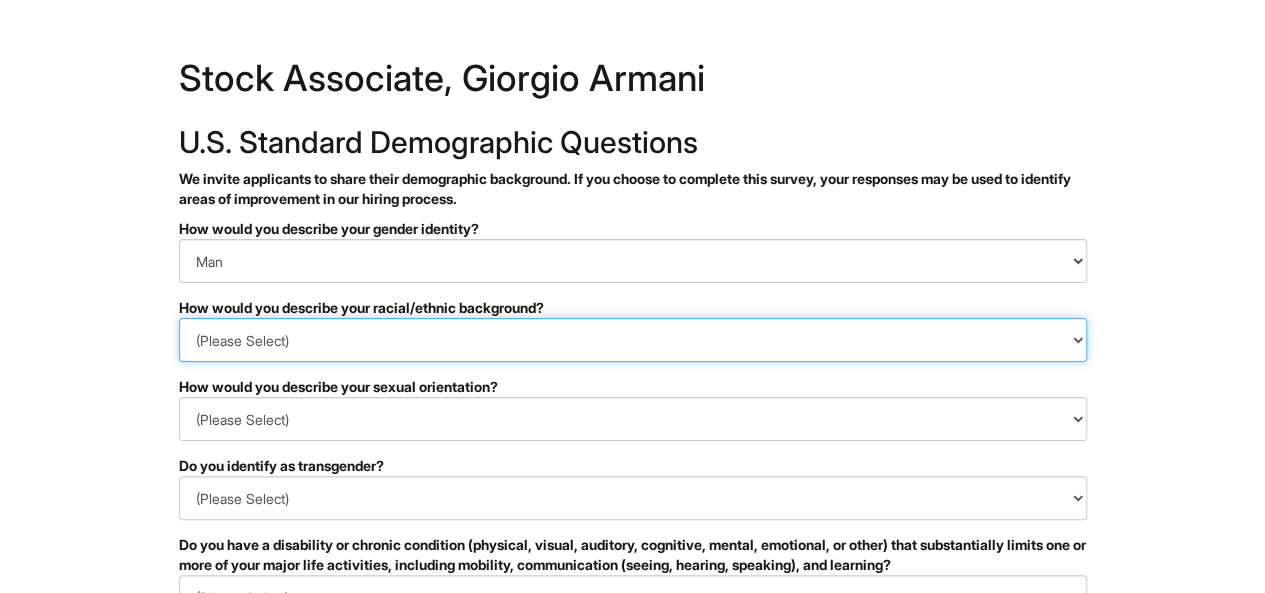 click on "(Please Select) Black or of African descent    East Asian    Hispanic, Latinx or of Spanish Origin    Indigenous, American Indian or Alaska Native    Middle Eastern or North African    Native Hawaiian or Pacific Islander    South Asian    Southeast Asian    White or European    I prefer to self-describe    I don't wish to answer" at bounding box center (633, 340) 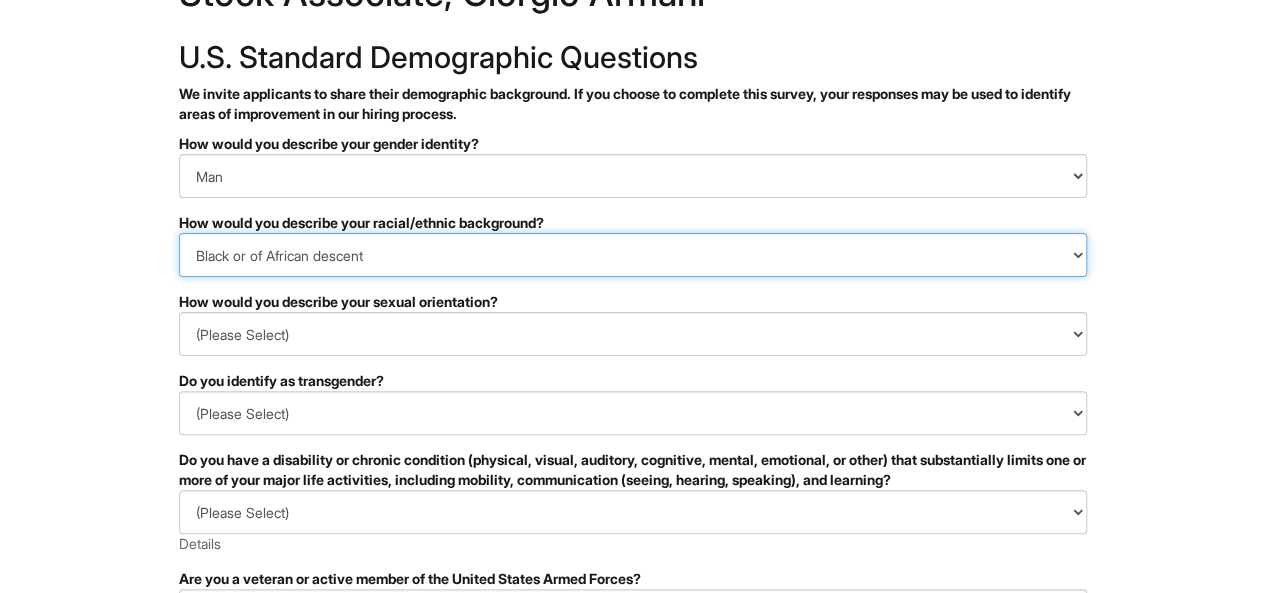 scroll, scrollTop: 88, scrollLeft: 0, axis: vertical 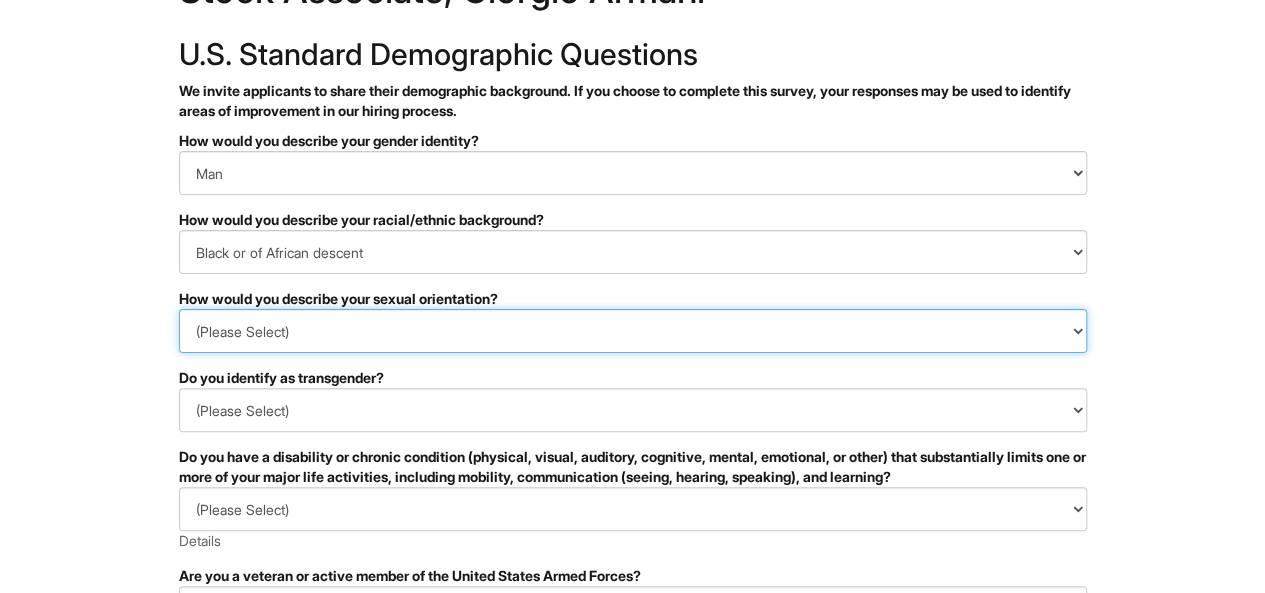 click on "(Please Select) Asexual Bisexual and/or pansexual Gay Heterosexual Lesbian Queer I prefer to self-describe I don't wish to answer" at bounding box center [633, 331] 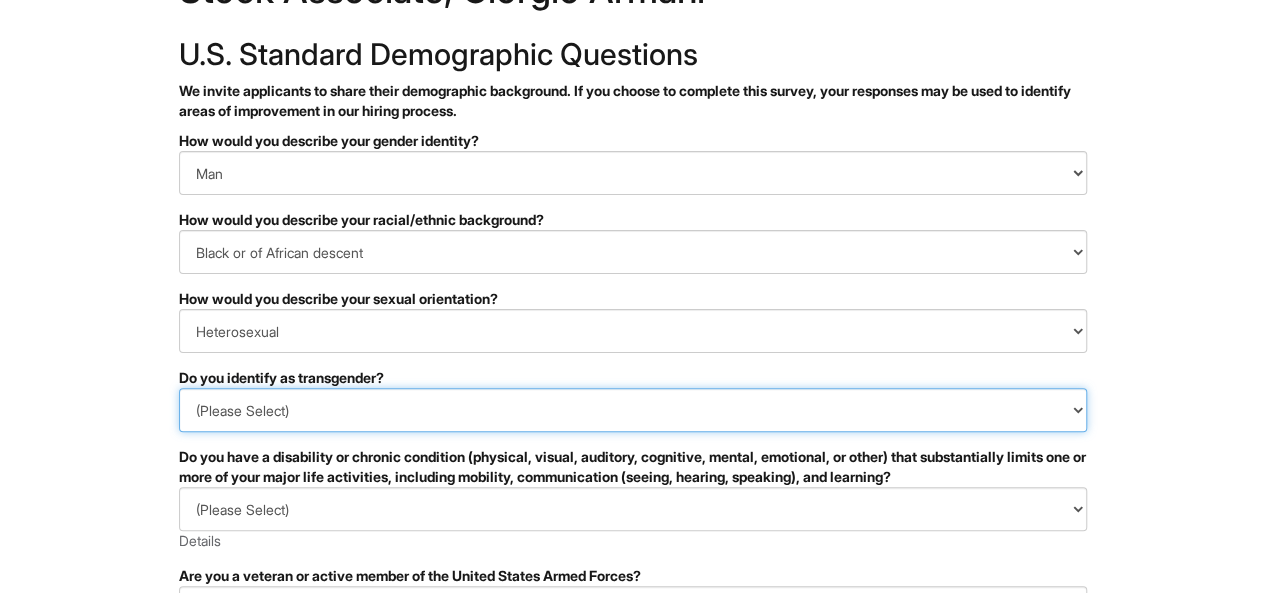 click on "(Please Select) Yes No I prefer to self-describe I don't wish to answer" at bounding box center (633, 410) 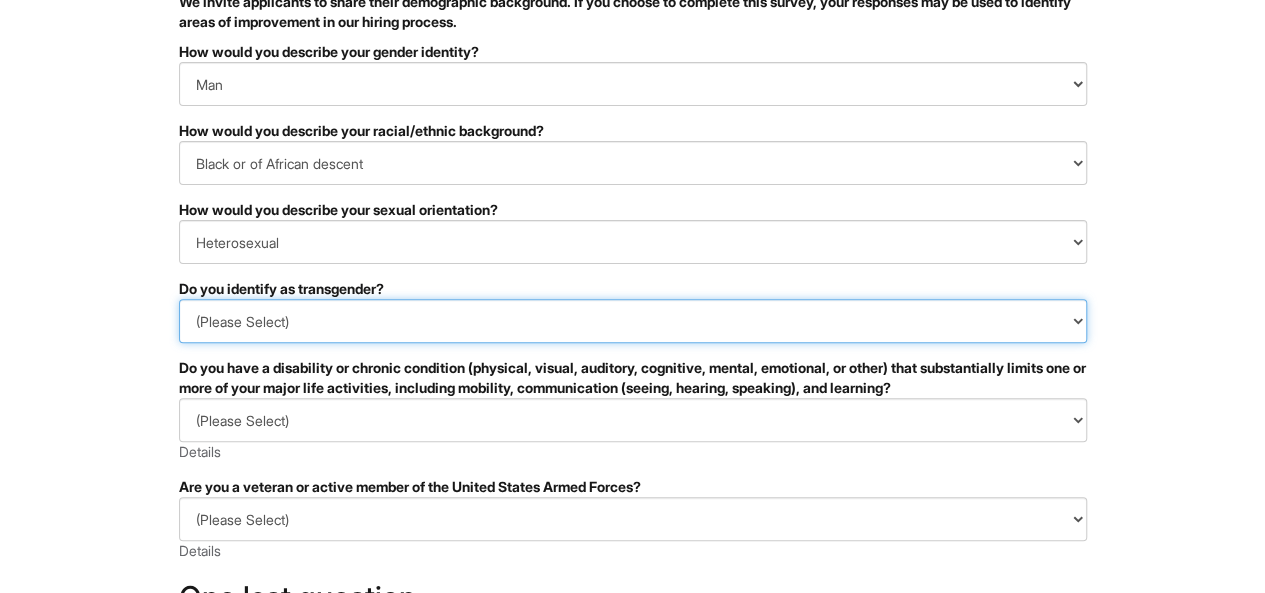 scroll, scrollTop: 183, scrollLeft: 0, axis: vertical 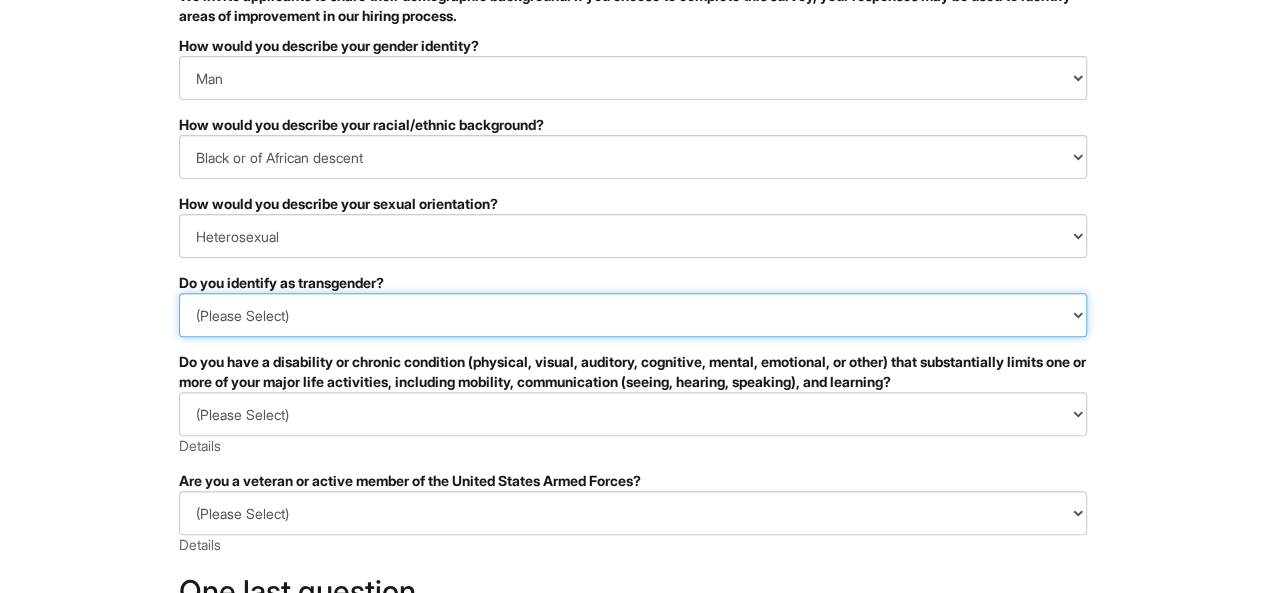 click on "(Please Select) Yes No I prefer to self-describe I don't wish to answer" at bounding box center [633, 315] 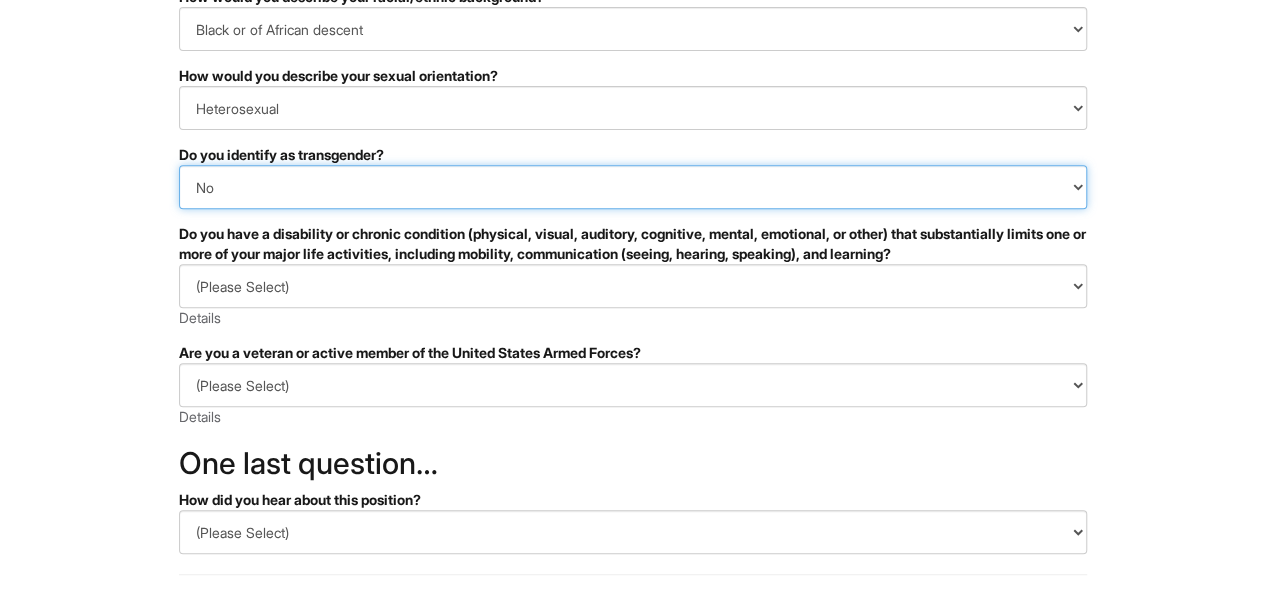 scroll, scrollTop: 315, scrollLeft: 0, axis: vertical 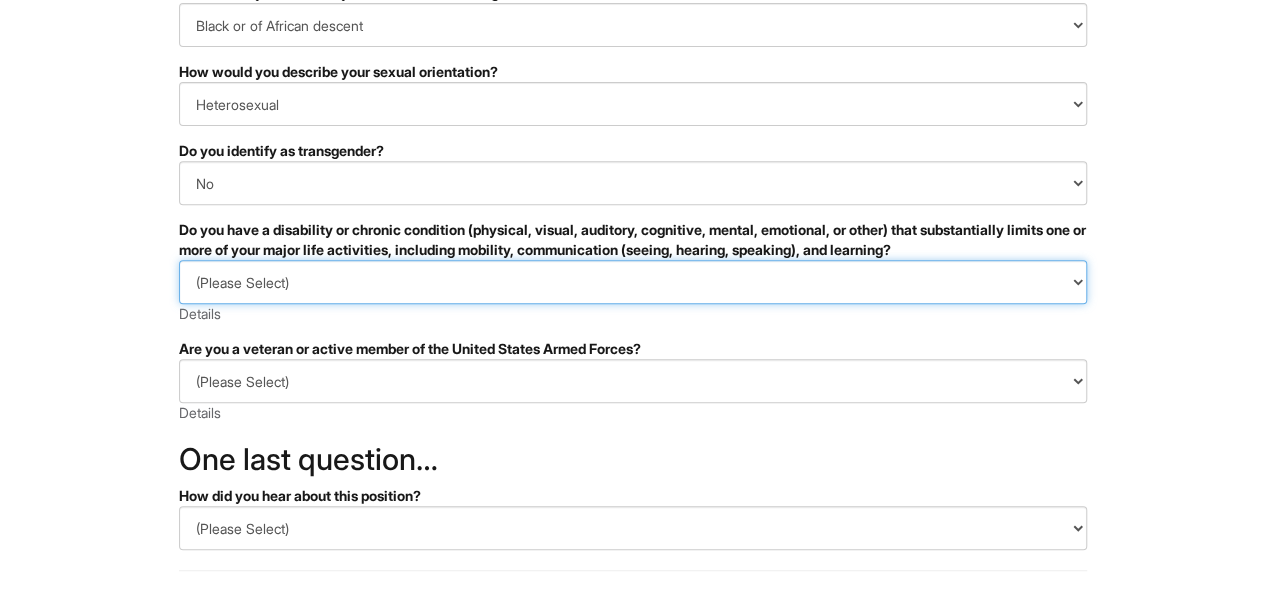 click on "(Please Select) YES, I HAVE A DISABILITY (or previously had a disability) NO, I DON'T HAVE A DISABILITY I DON'T WISH TO ANSWER" at bounding box center [633, 282] 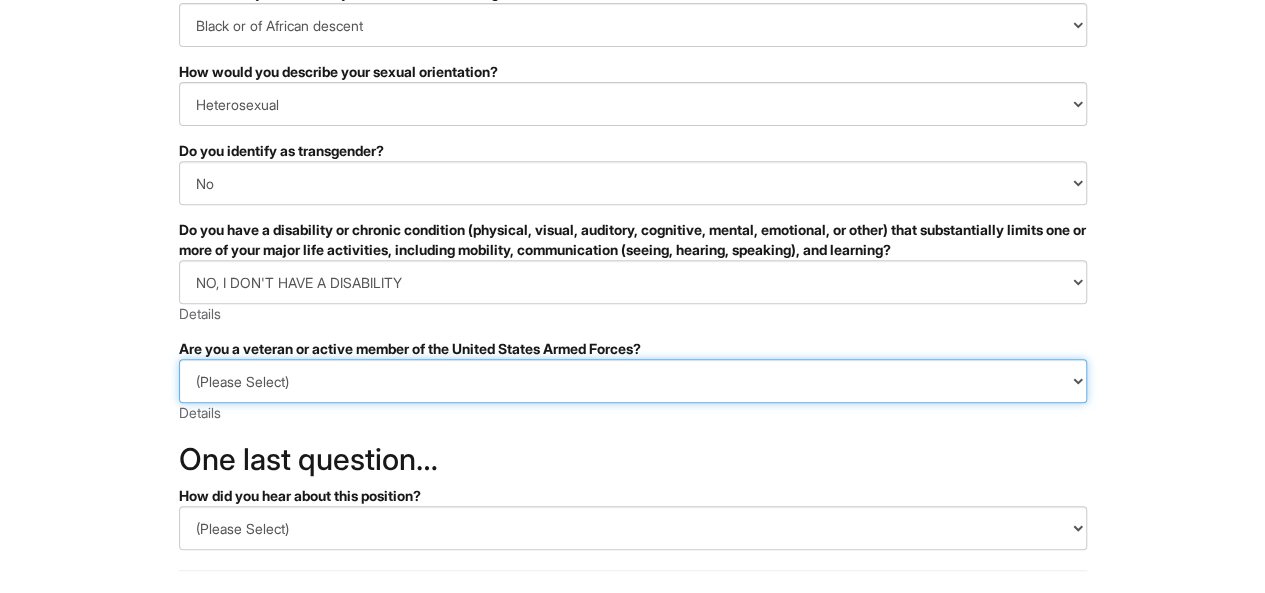 click on "(Please Select) I IDENTIFY AS ONE OR MORE OF THE CLASSIFICATIONS OF PROTECTED VETERANS LISTED I AM NOT A PROTECTED VETERAN I PREFER NOT TO ANSWER" at bounding box center [633, 381] 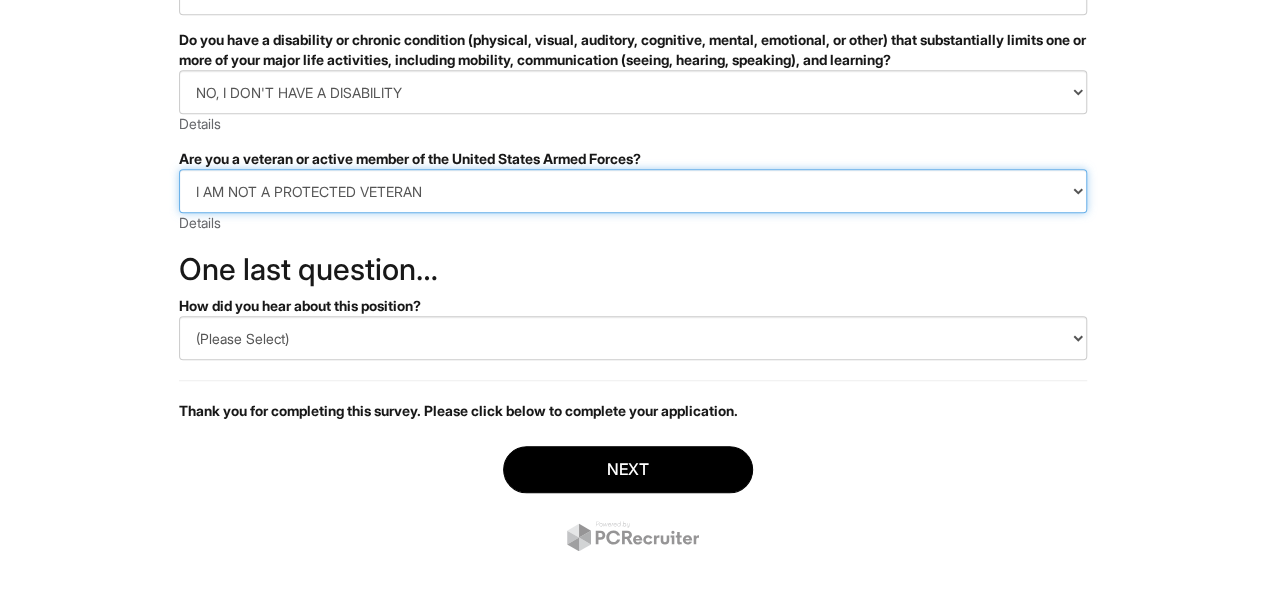 scroll, scrollTop: 508, scrollLeft: 0, axis: vertical 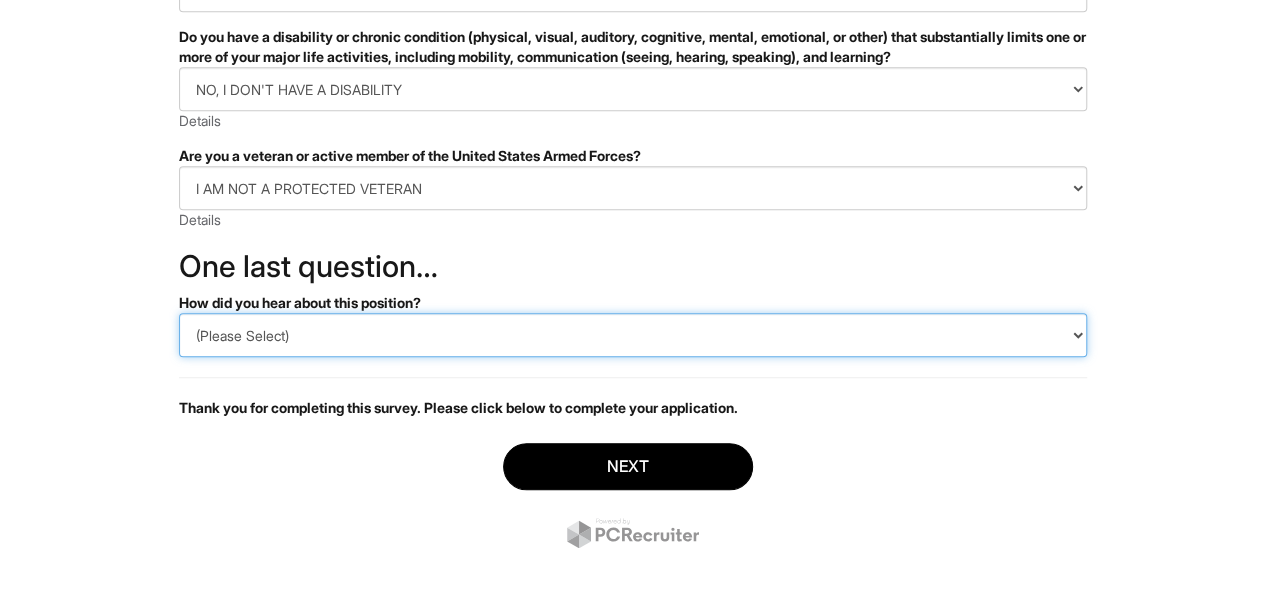 click on "(Please Select) CareerBuilder Indeed LinkedIn Monster Referral Other" at bounding box center [633, 335] 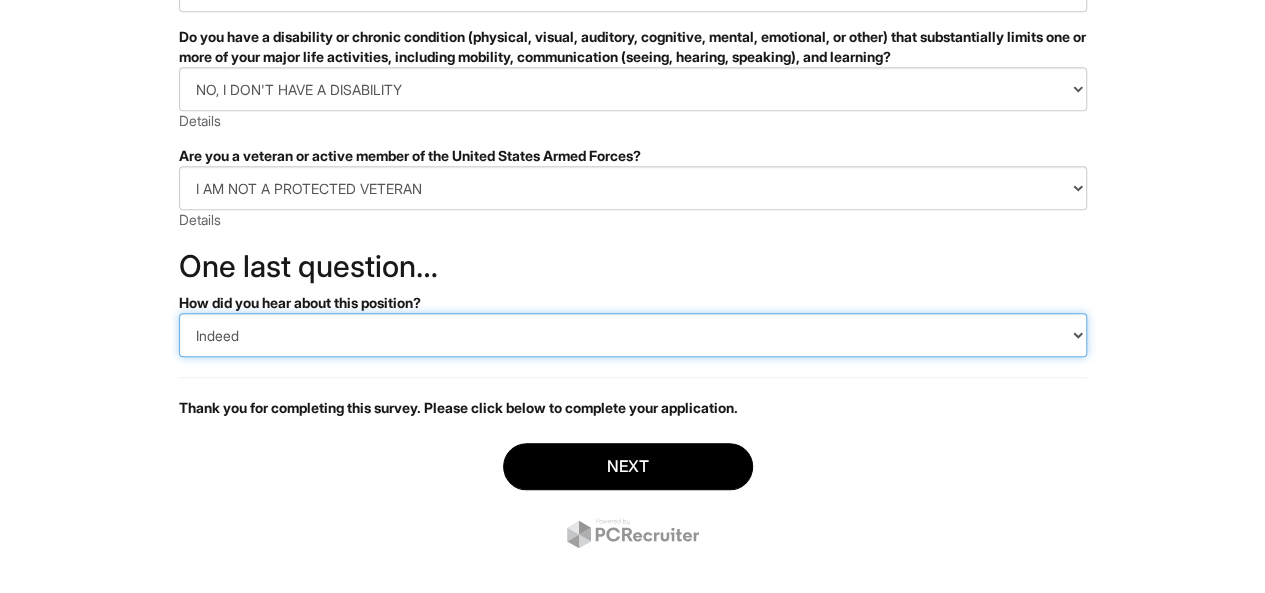 click on "(Please Select) CareerBuilder Indeed LinkedIn Monster Referral Other" at bounding box center [633, 335] 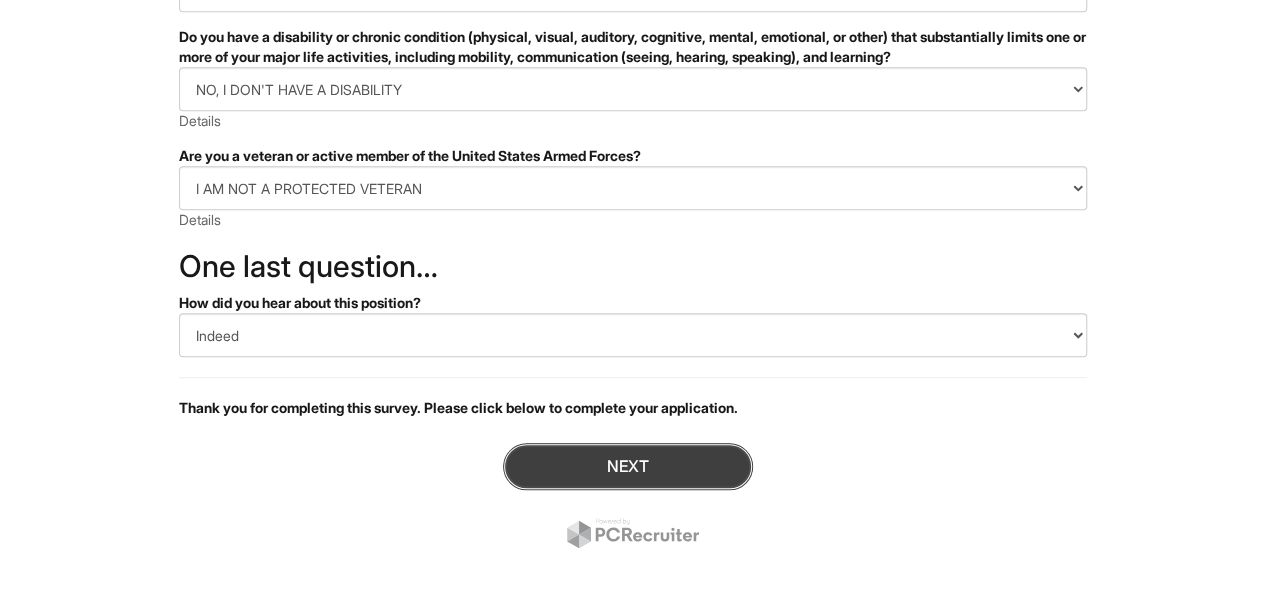 click on "Next" at bounding box center [628, 466] 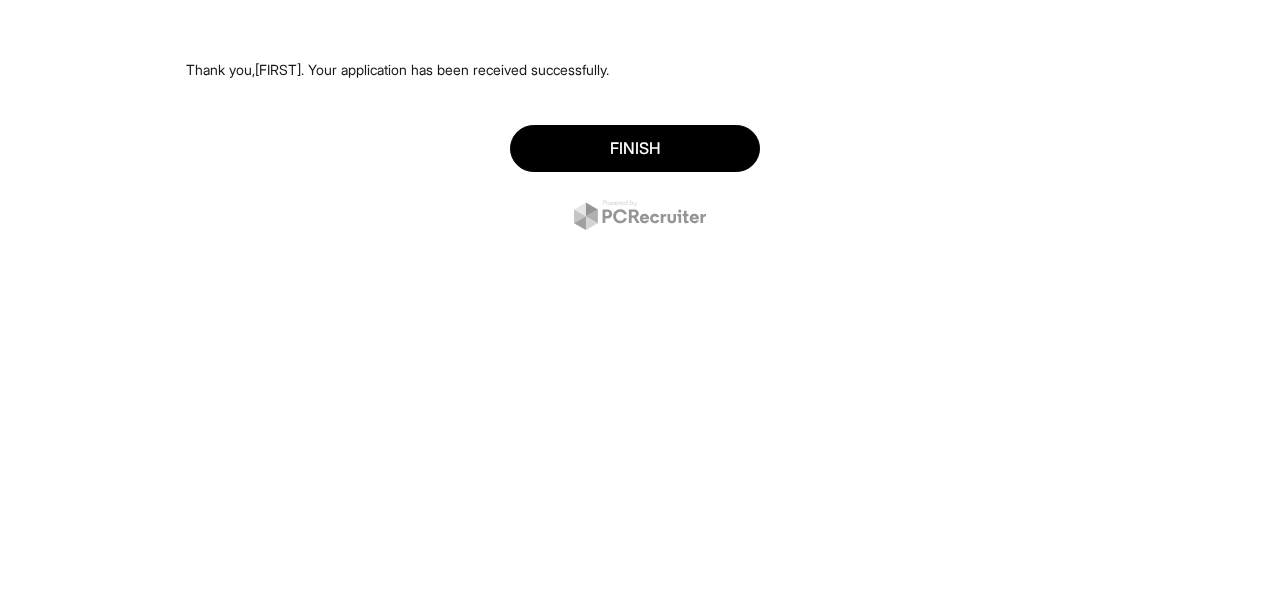 scroll, scrollTop: 0, scrollLeft: 0, axis: both 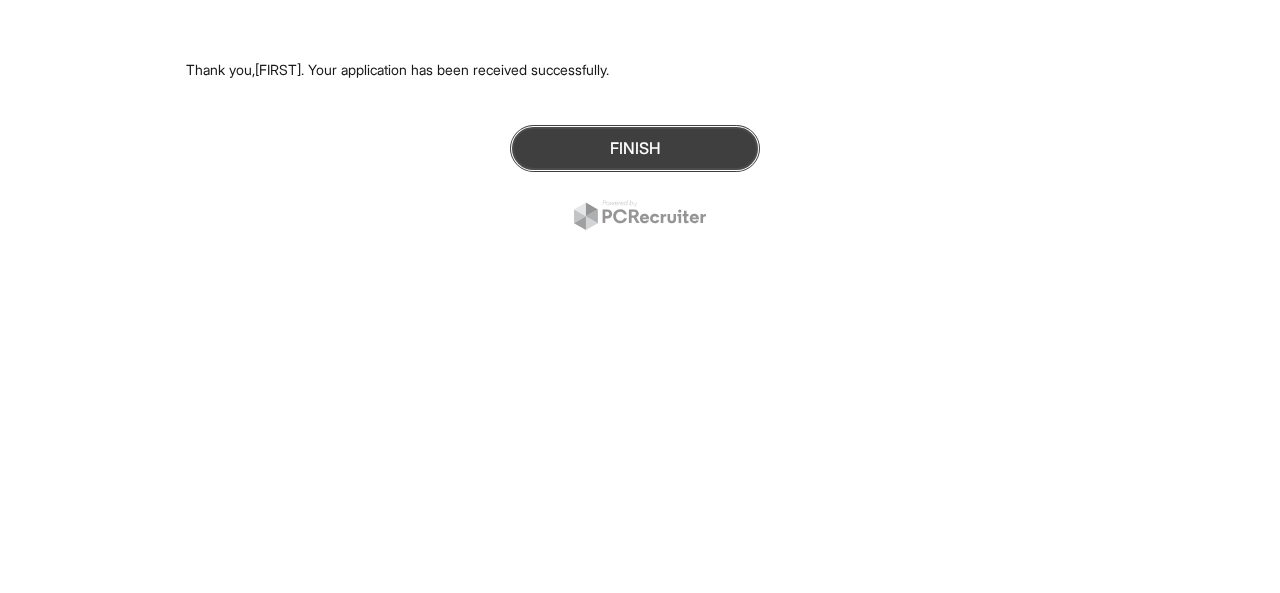 click on "Finish" at bounding box center [635, 148] 